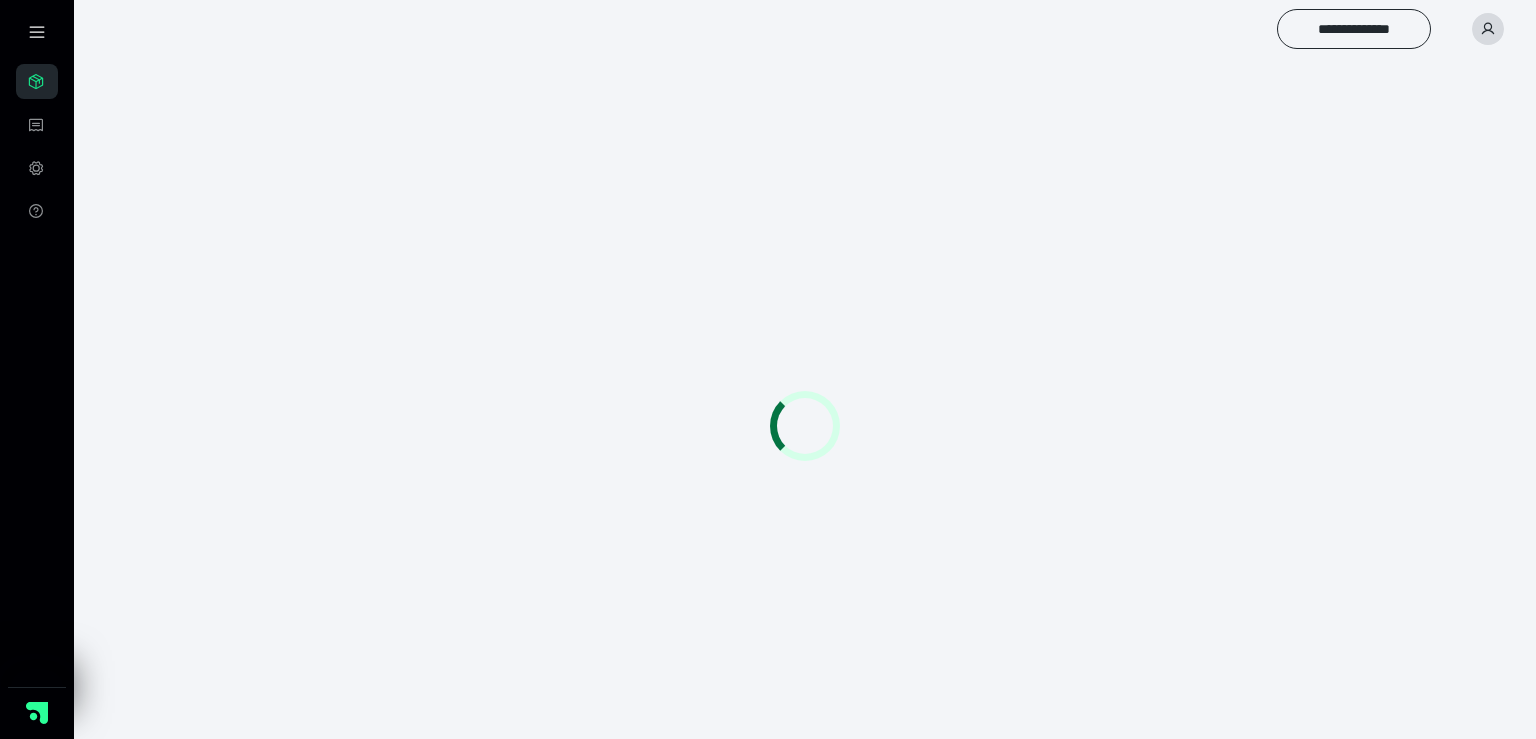 scroll, scrollTop: 0, scrollLeft: 0, axis: both 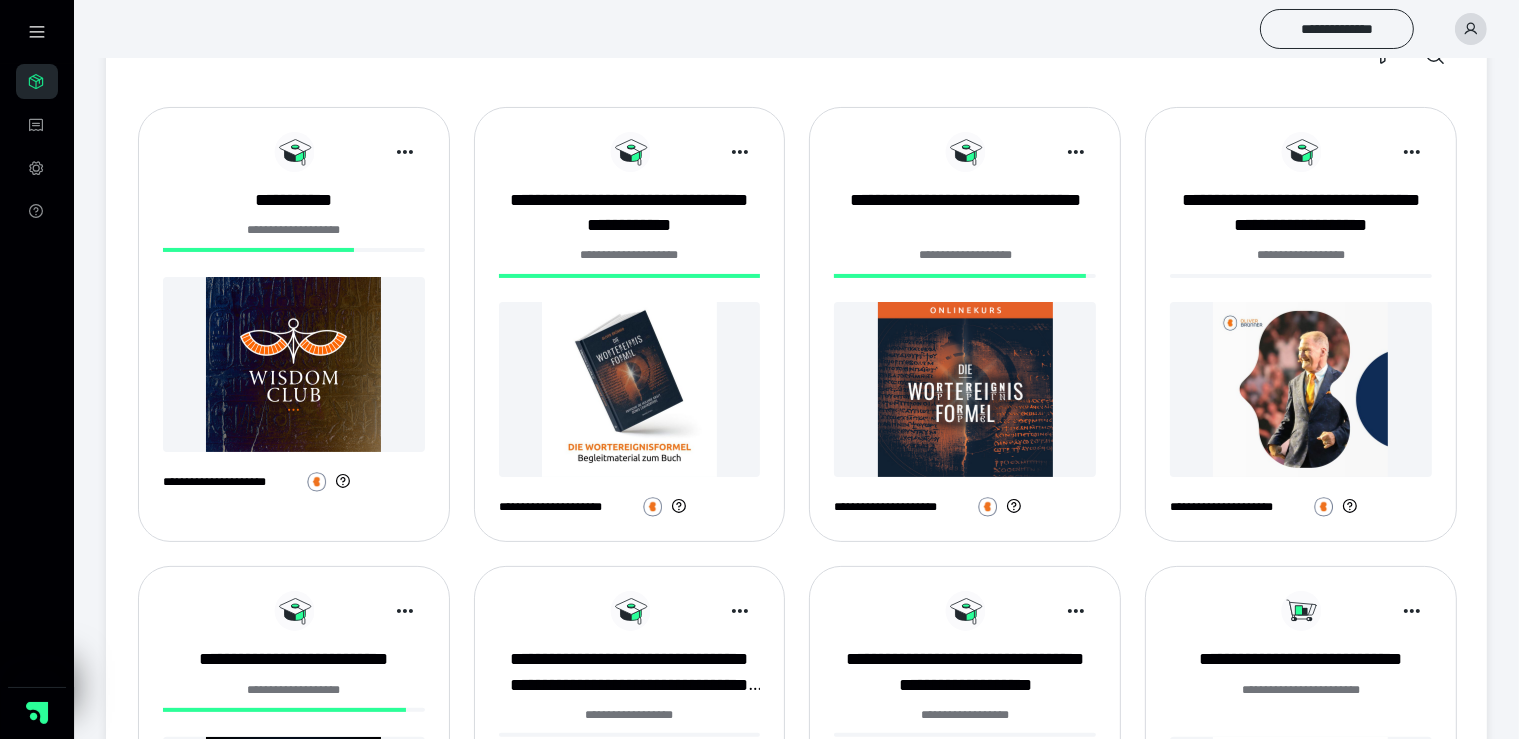 click at bounding box center [294, 364] 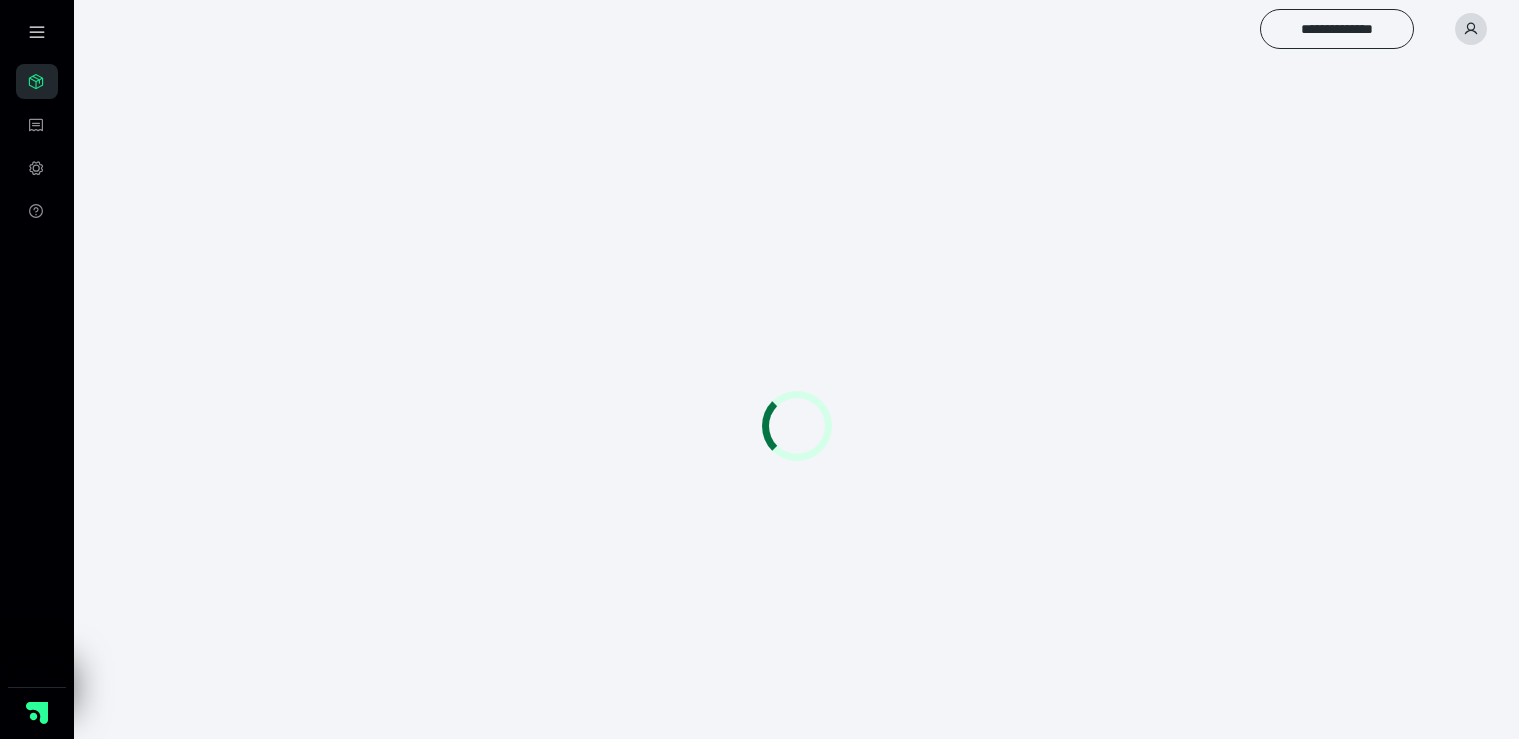 scroll, scrollTop: 0, scrollLeft: 0, axis: both 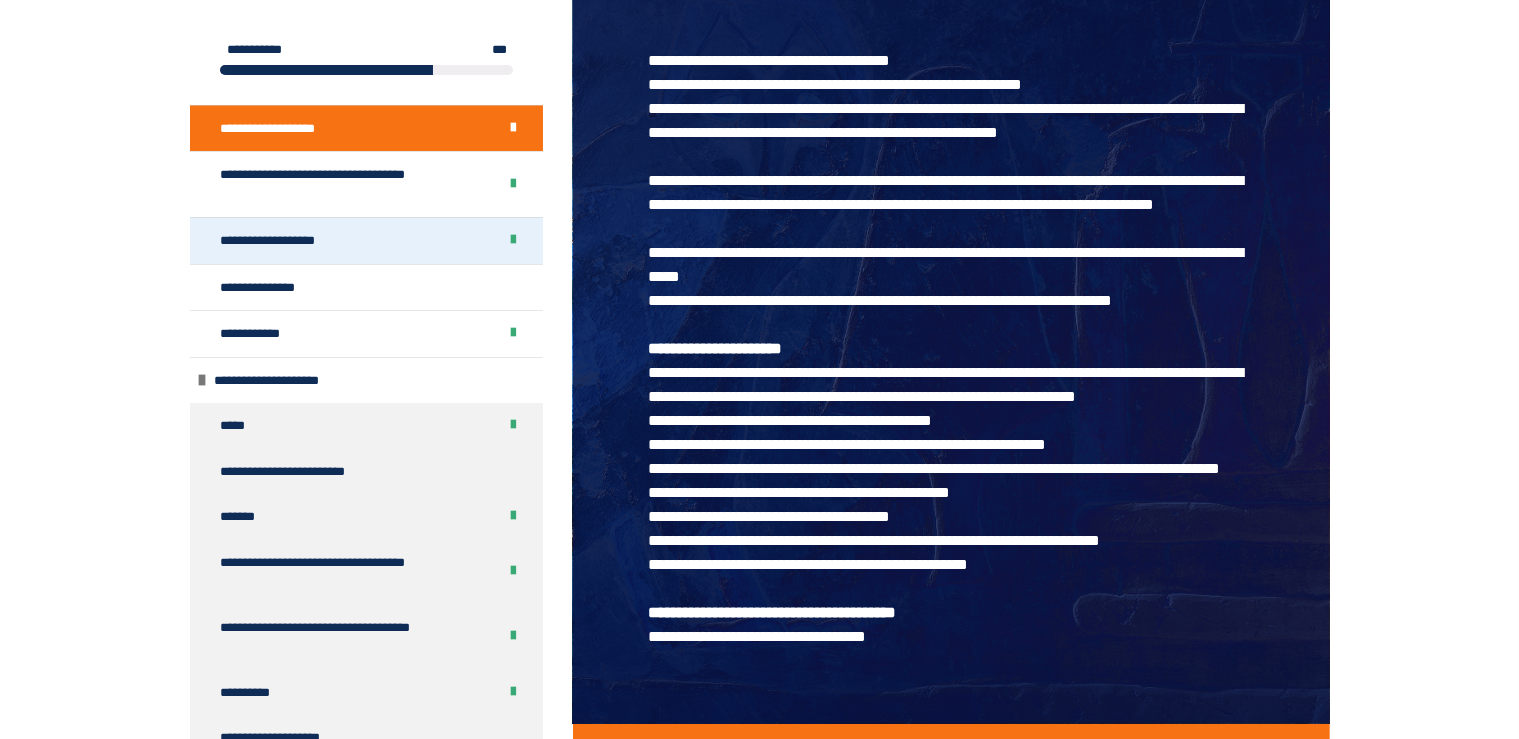 click on "**********" at bounding box center (289, 241) 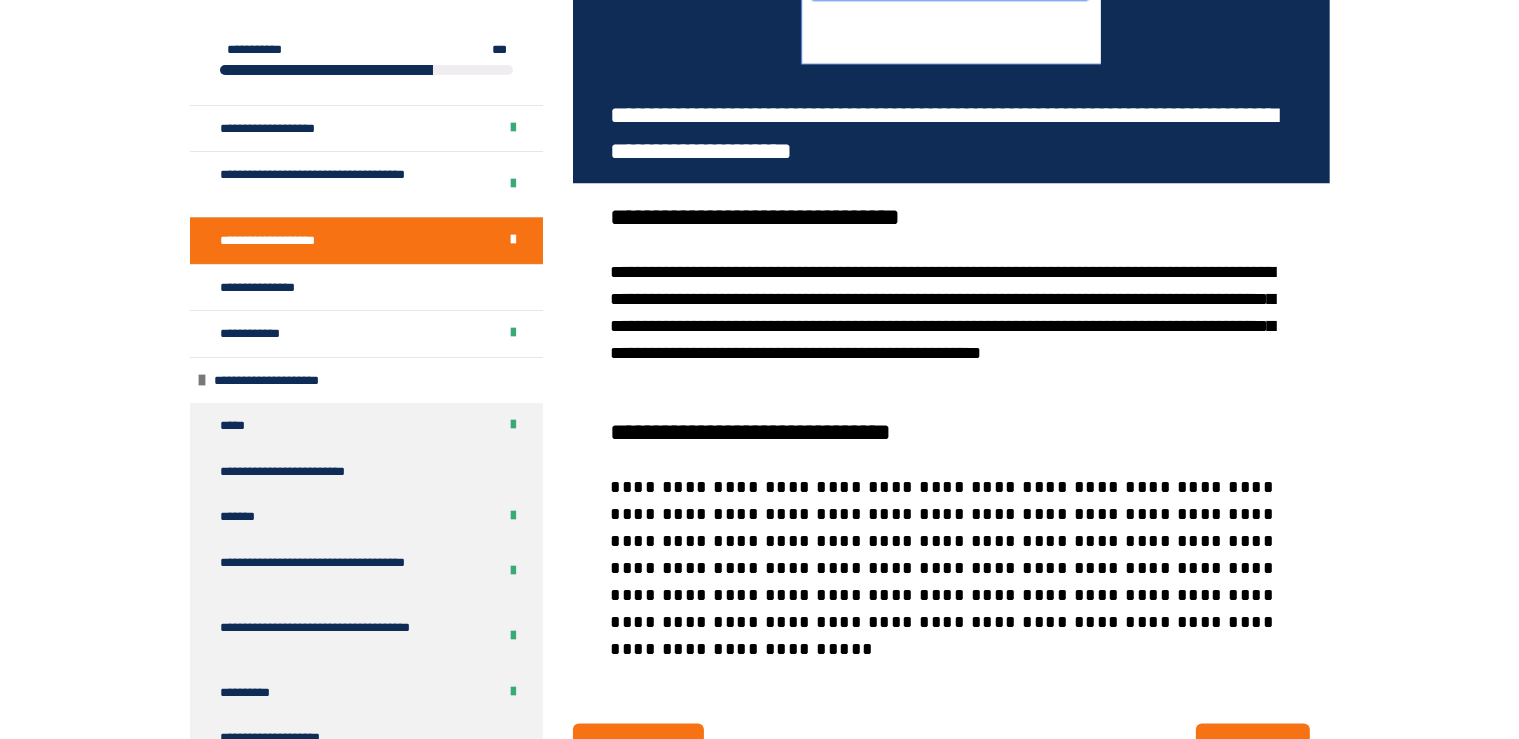 scroll, scrollTop: 2876, scrollLeft: 0, axis: vertical 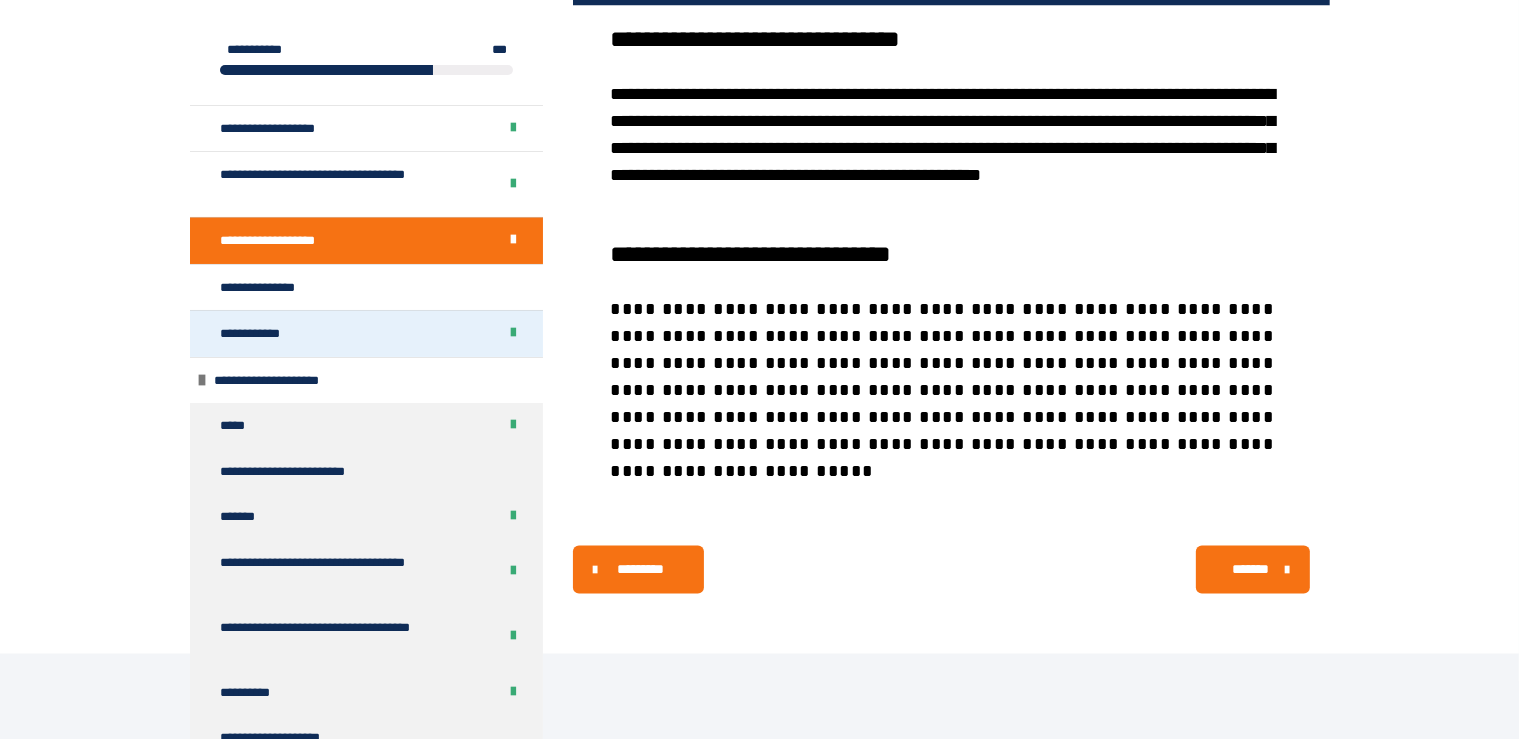 click on "**********" at bounding box center [265, 334] 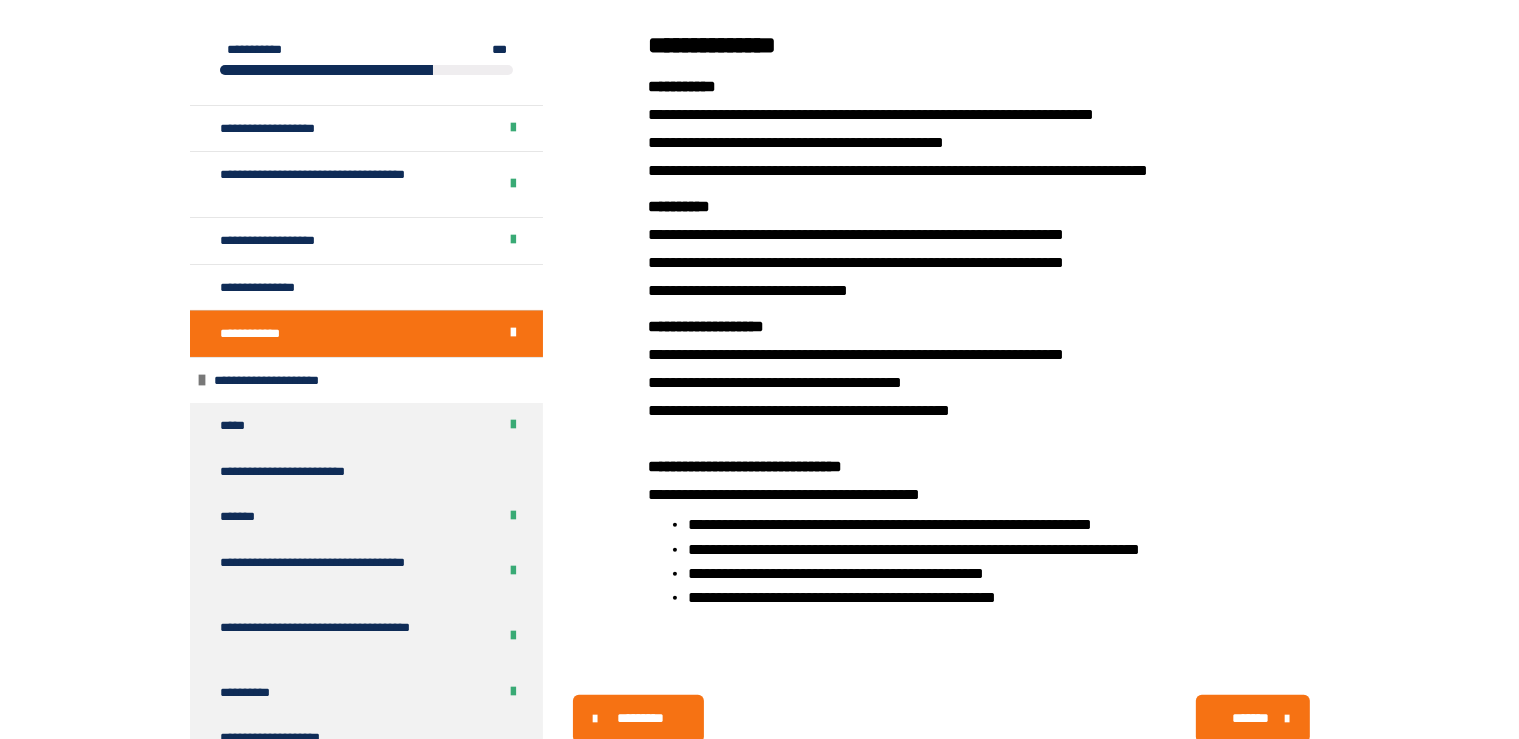 scroll, scrollTop: 923, scrollLeft: 0, axis: vertical 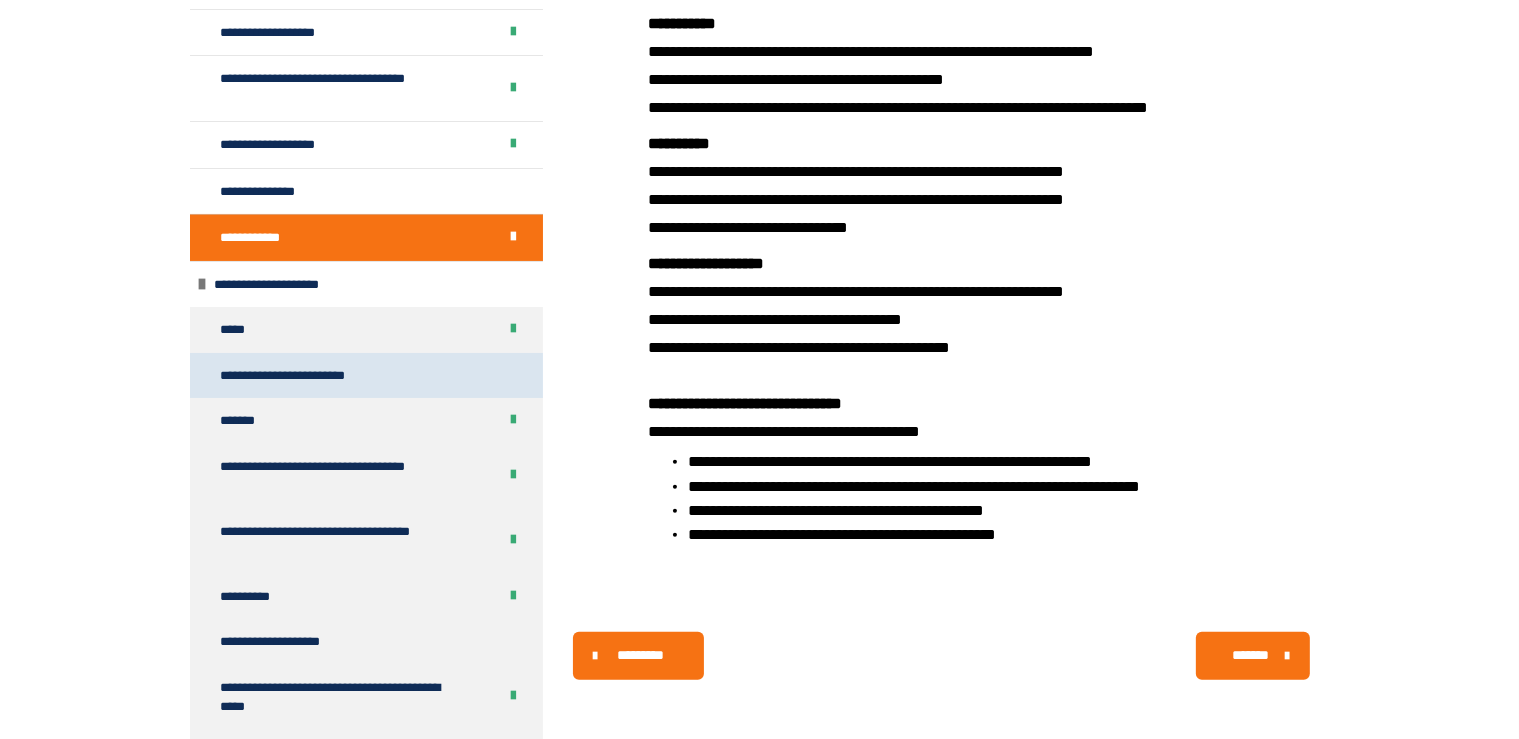 click on "**********" at bounding box center [311, 376] 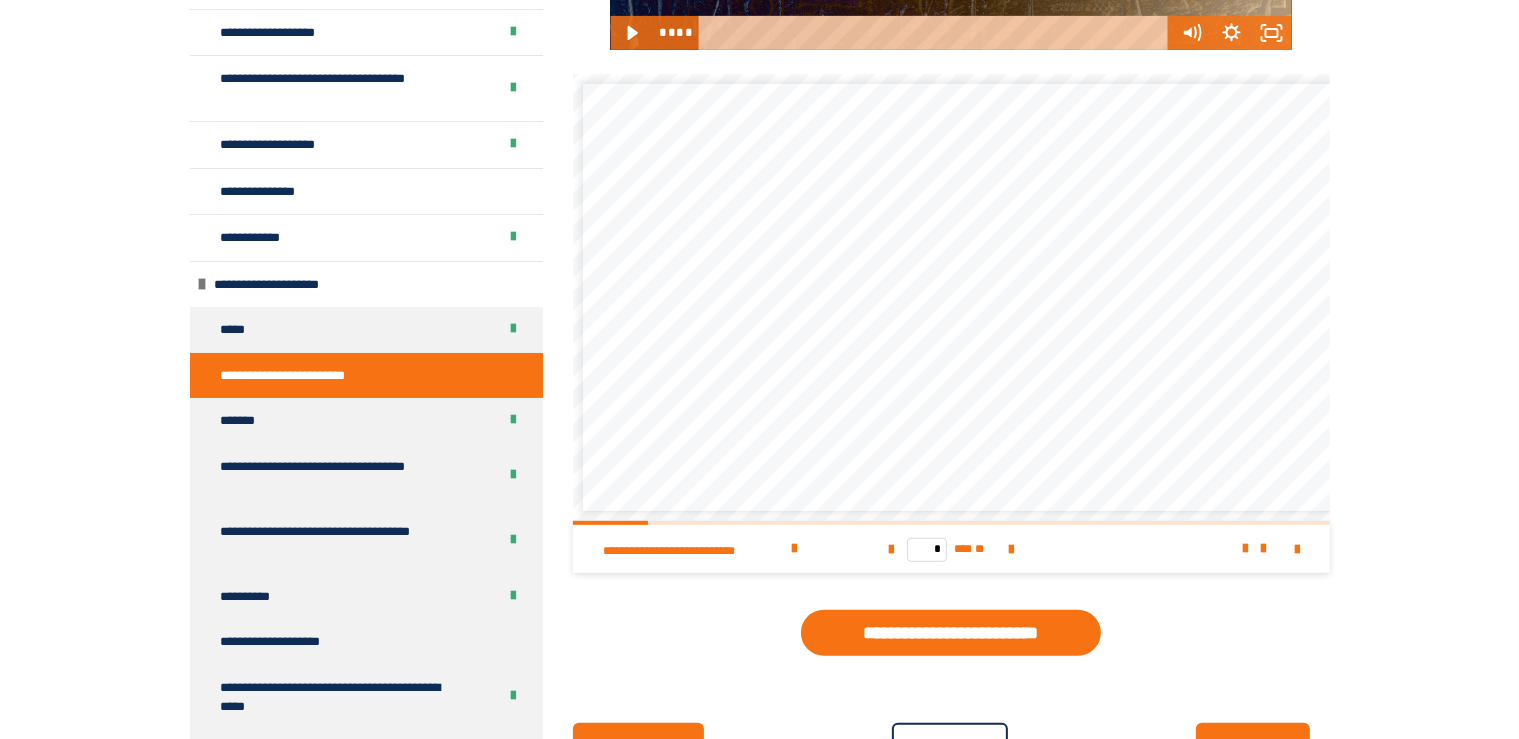 scroll, scrollTop: 903, scrollLeft: 0, axis: vertical 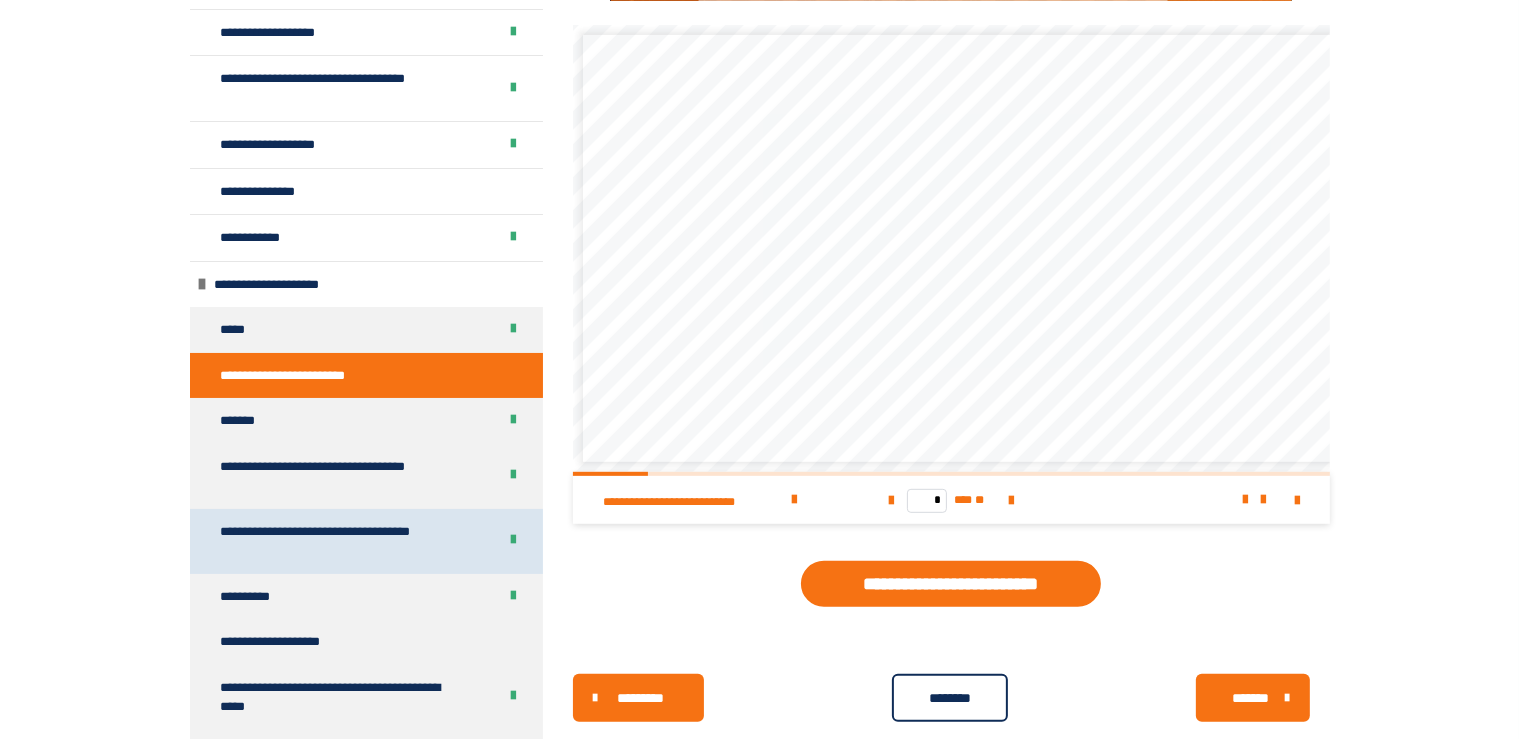 click on "**********" at bounding box center [342, 541] 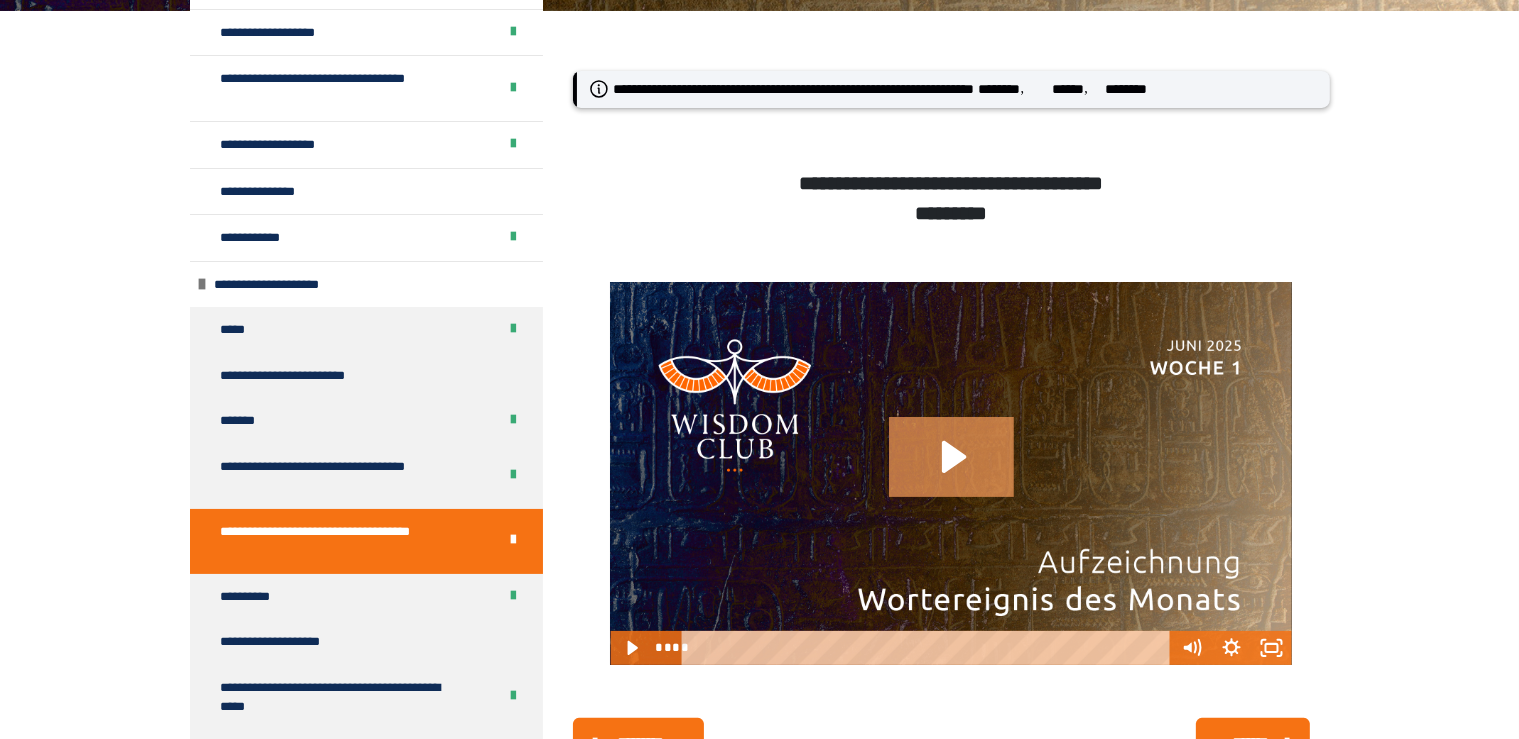 click 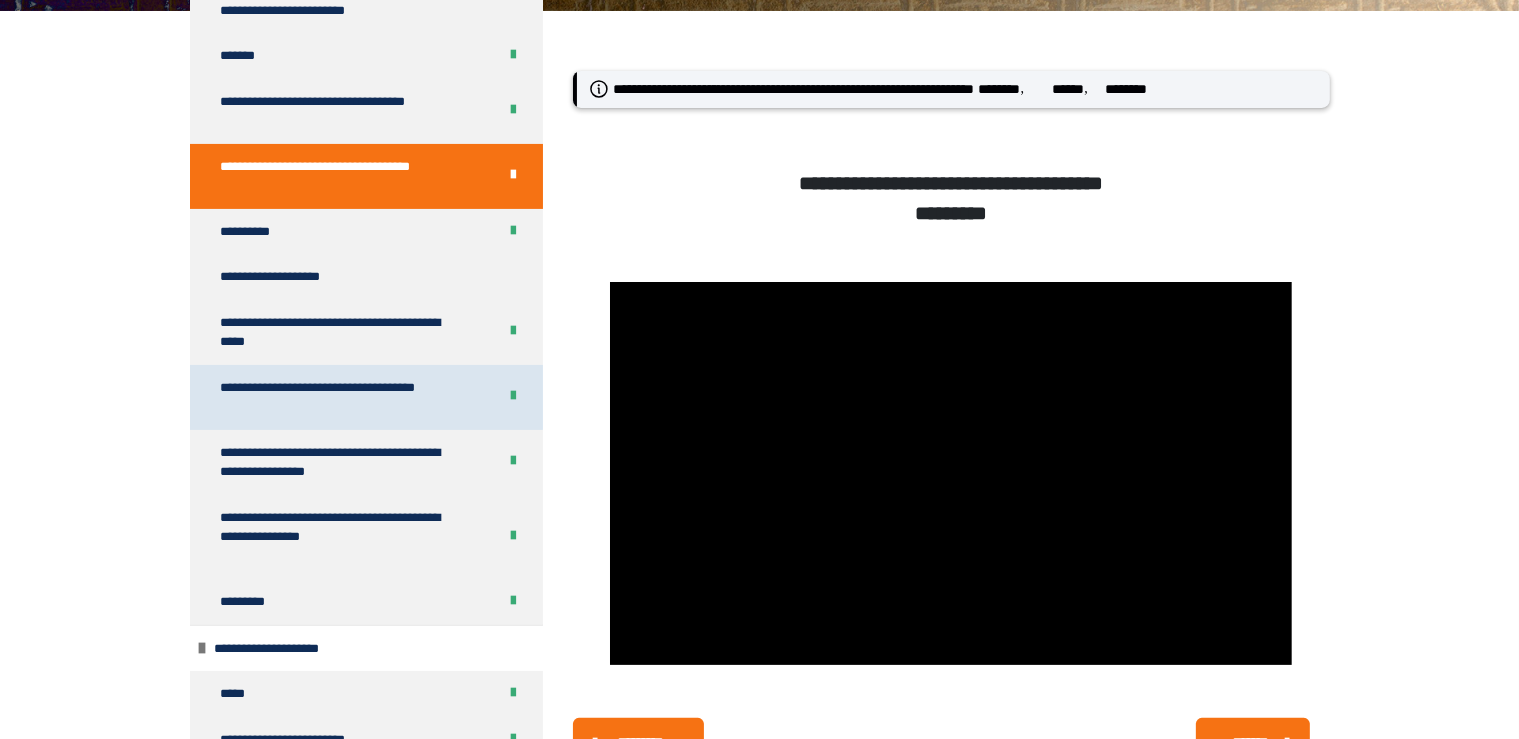 scroll, scrollTop: 576, scrollLeft: 0, axis: vertical 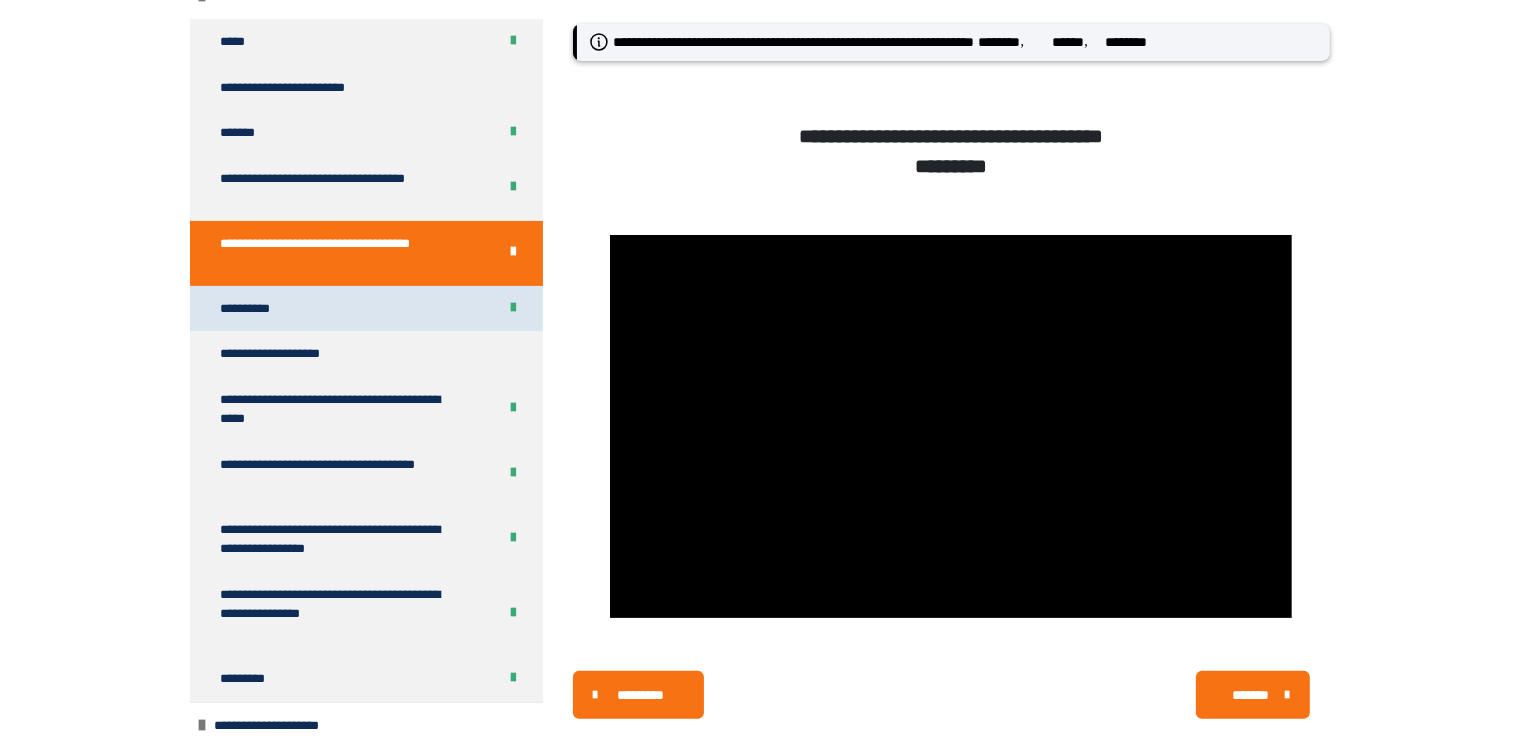 click on "**********" at bounding box center (255, 309) 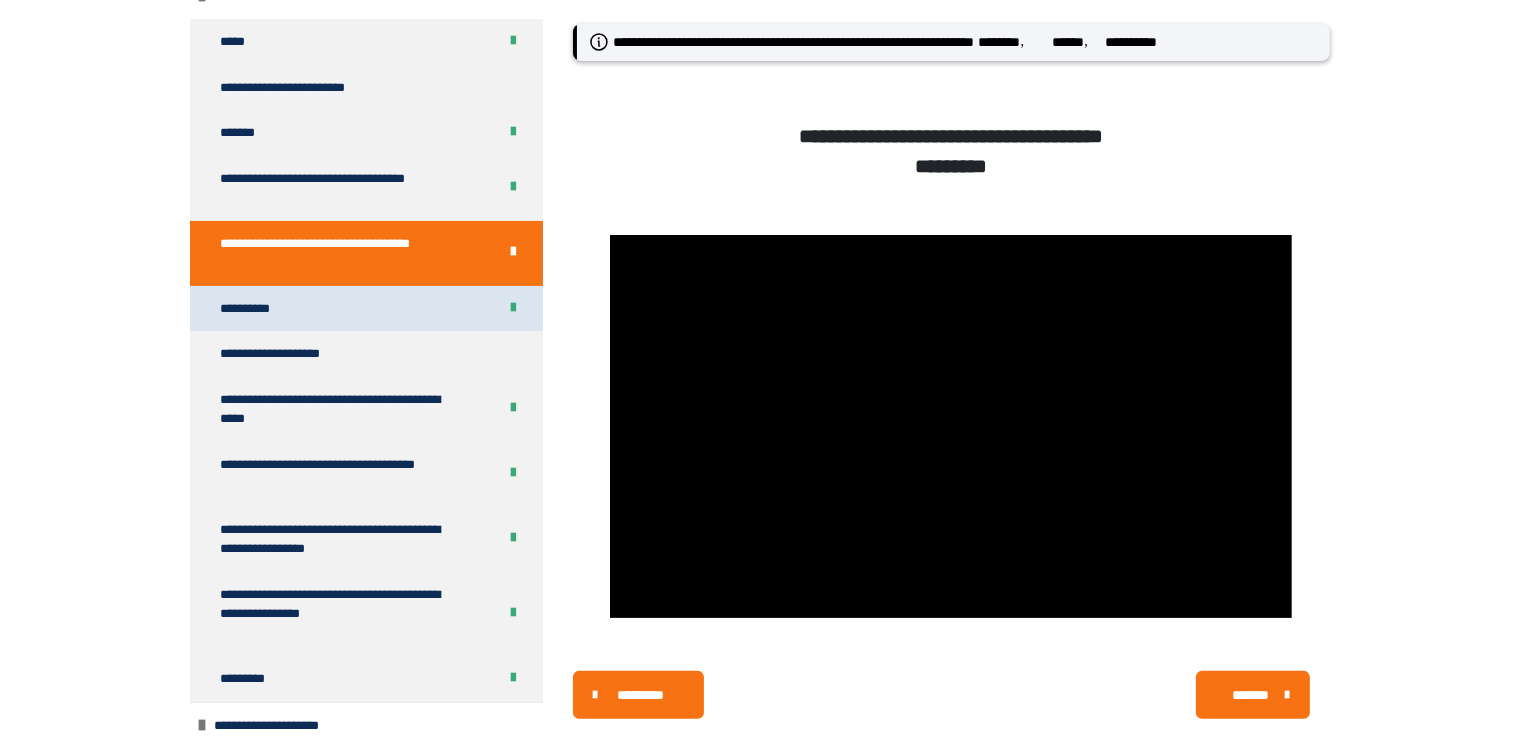 scroll, scrollTop: 269, scrollLeft: 0, axis: vertical 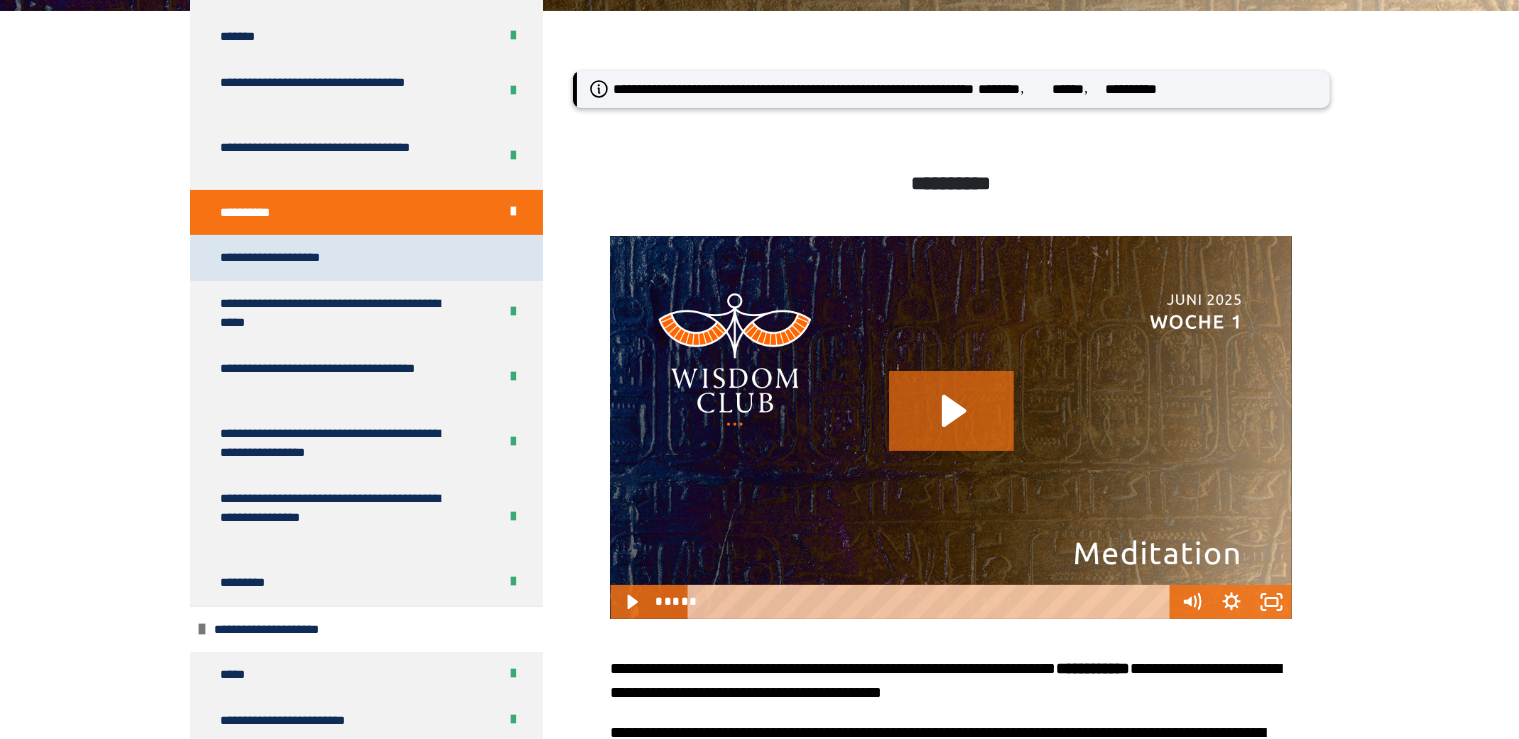 click on "**********" at bounding box center (289, 258) 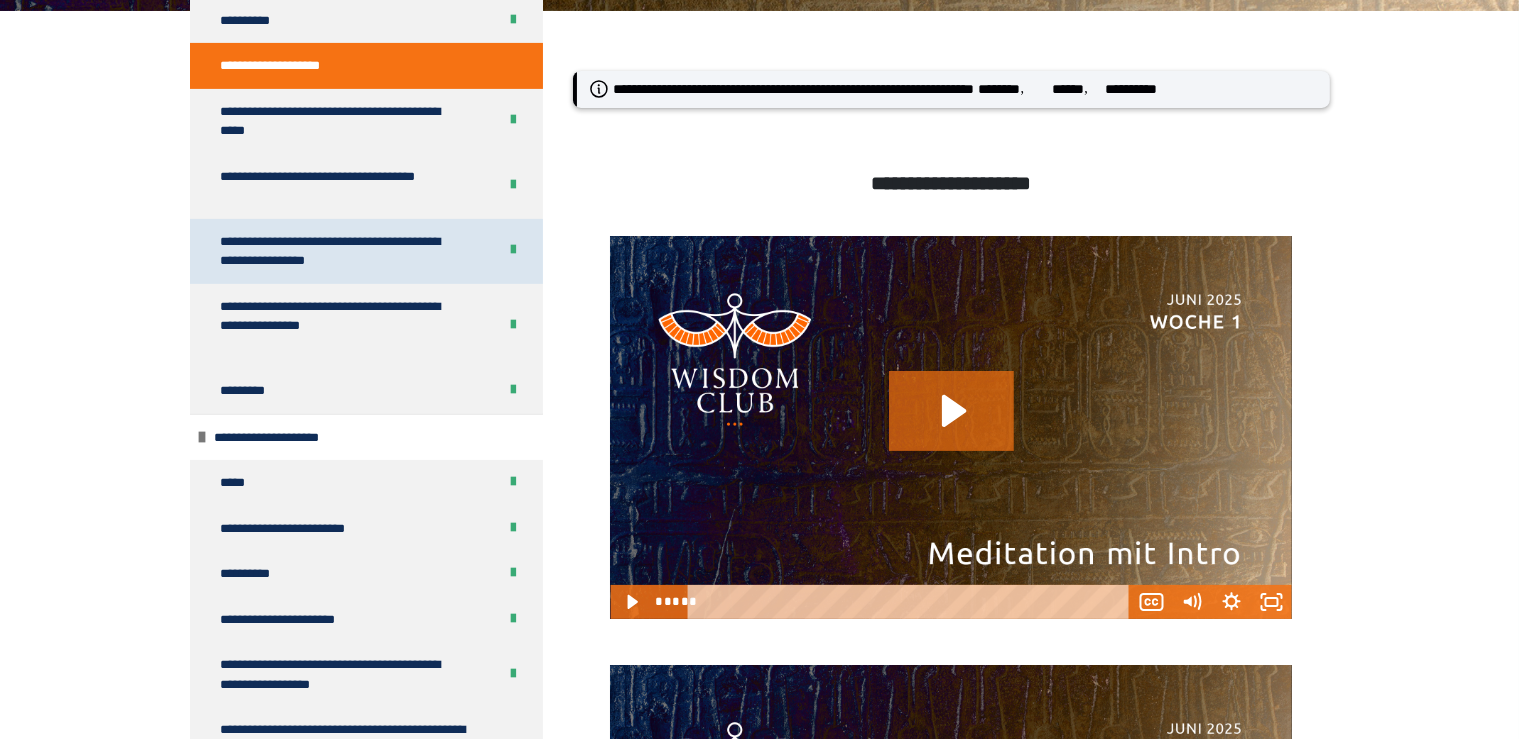 scroll, scrollTop: 480, scrollLeft: 0, axis: vertical 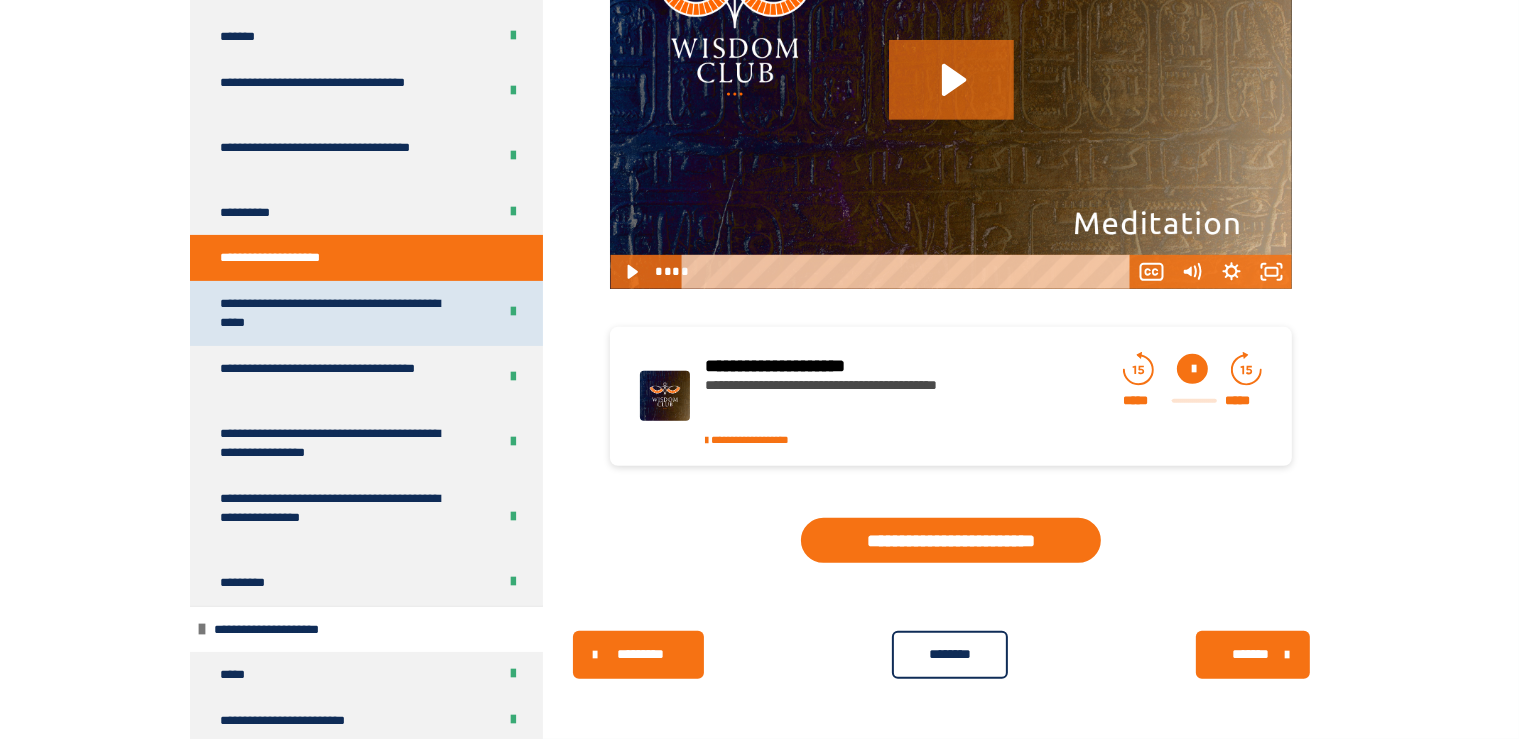 click on "**********" at bounding box center [342, 313] 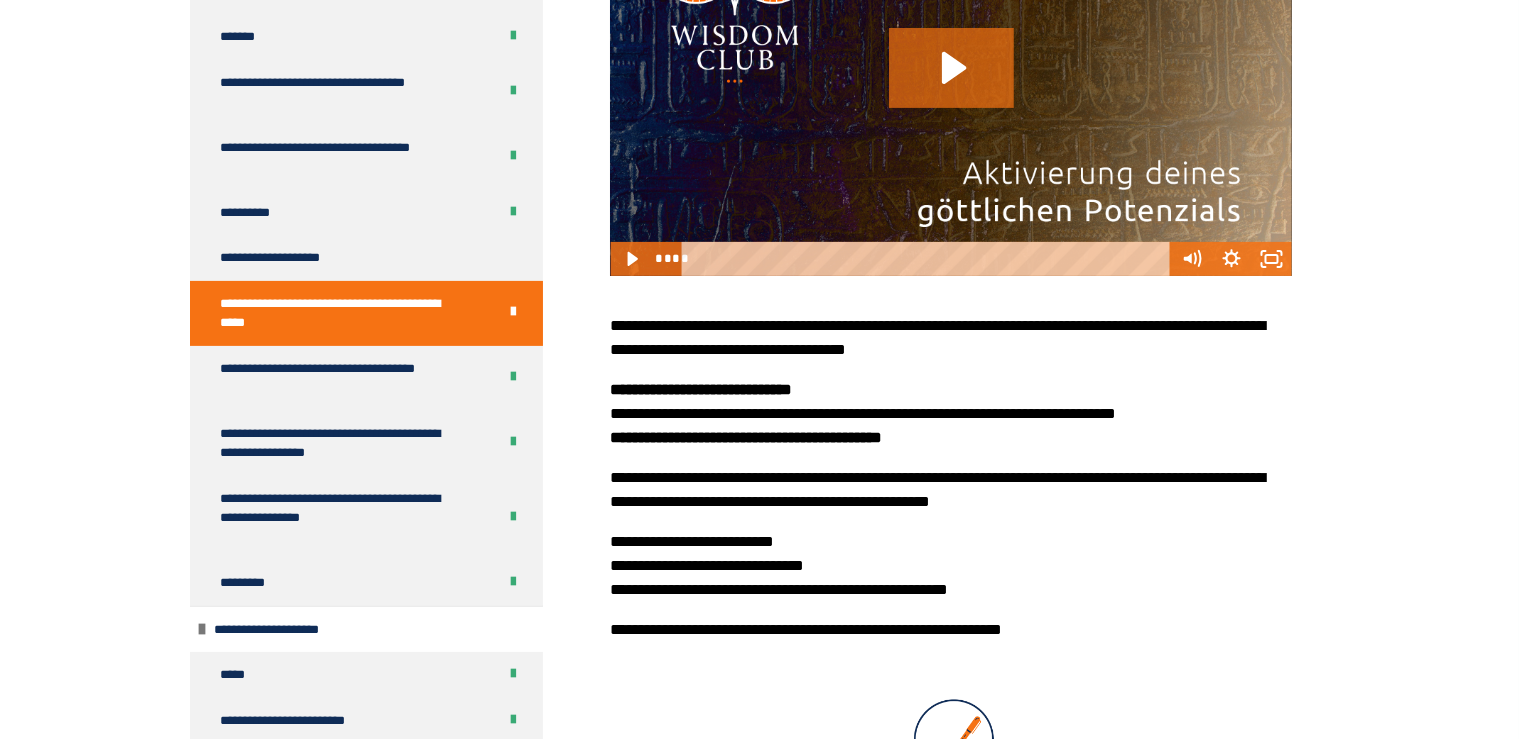 scroll, scrollTop: 480, scrollLeft: 0, axis: vertical 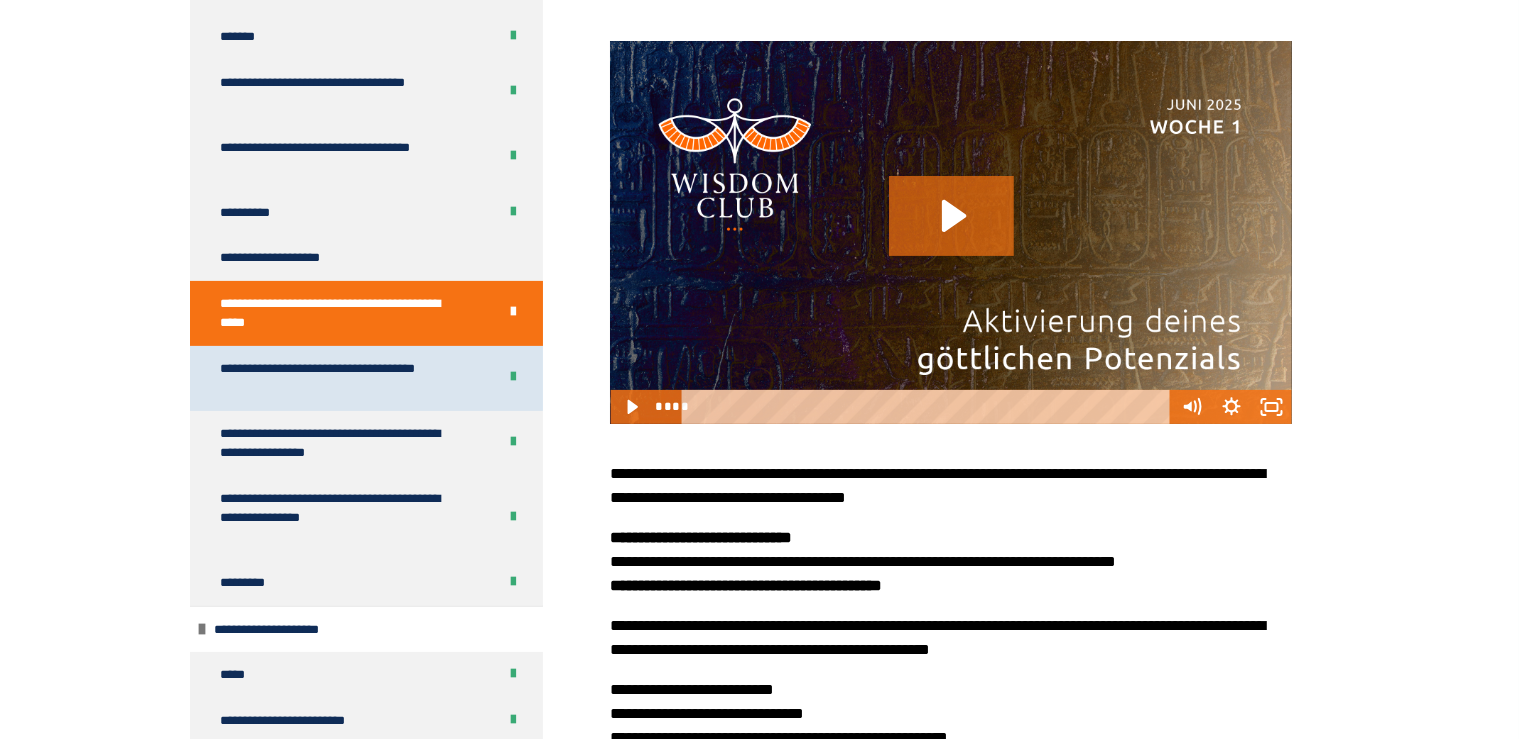 click on "**********" at bounding box center [342, 378] 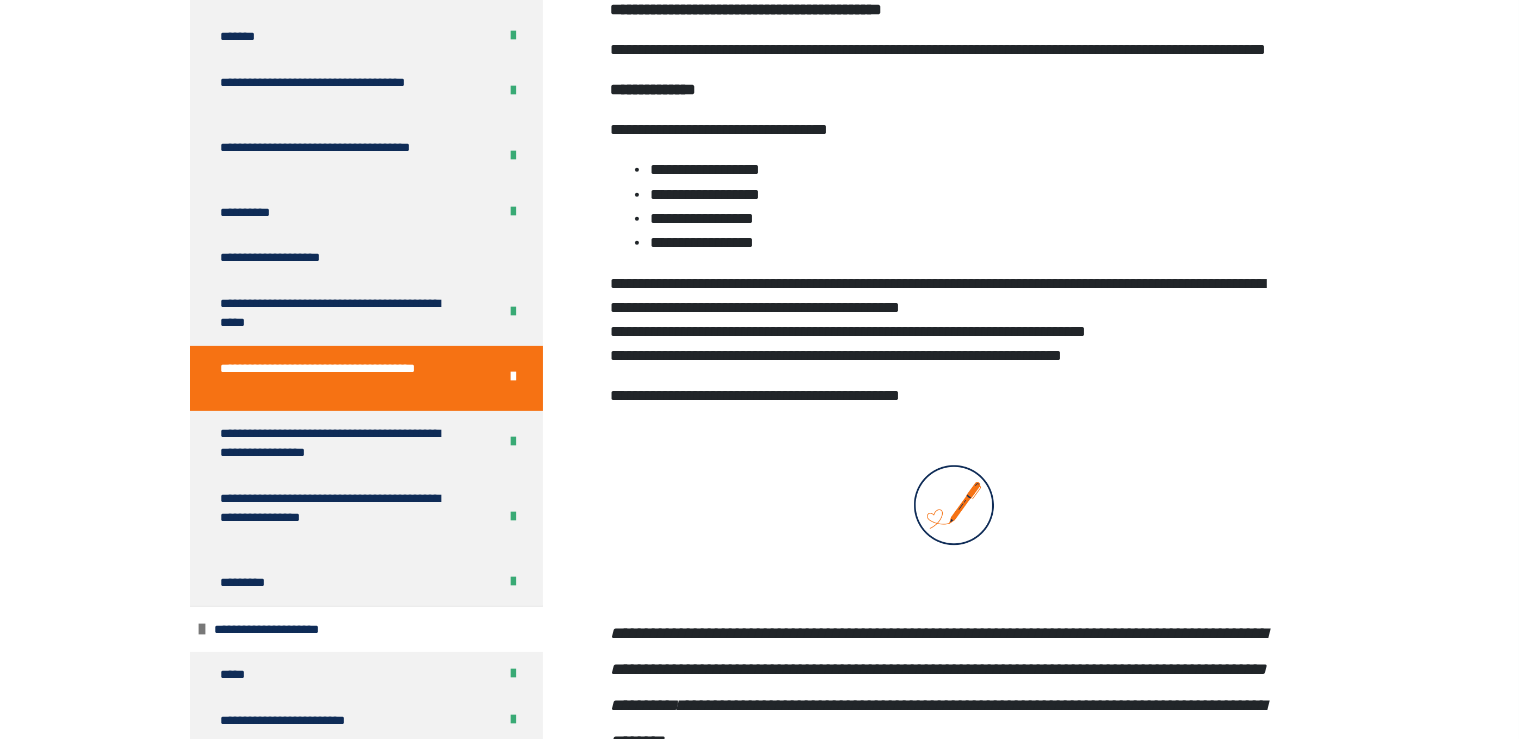 scroll, scrollTop: 1536, scrollLeft: 0, axis: vertical 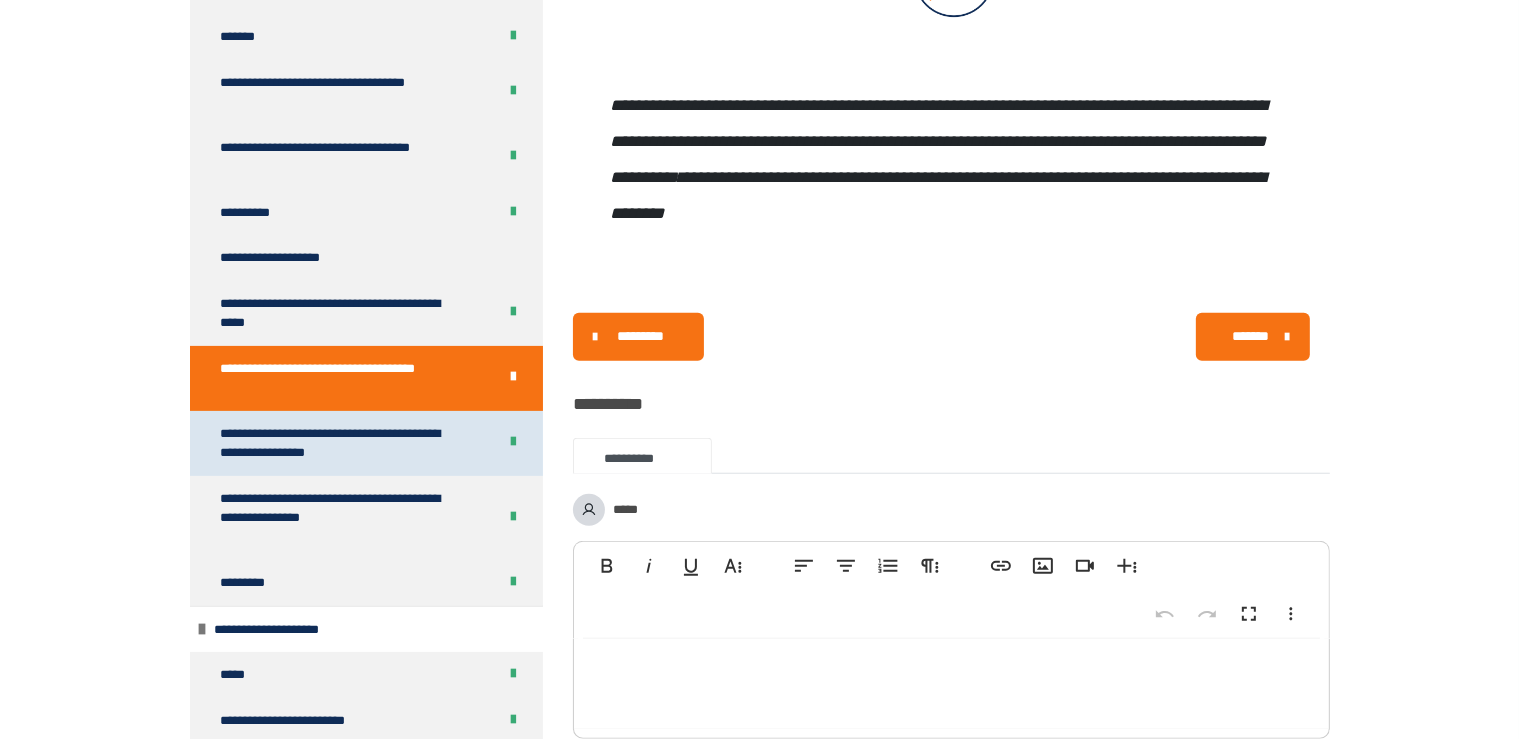 click on "**********" at bounding box center (342, 443) 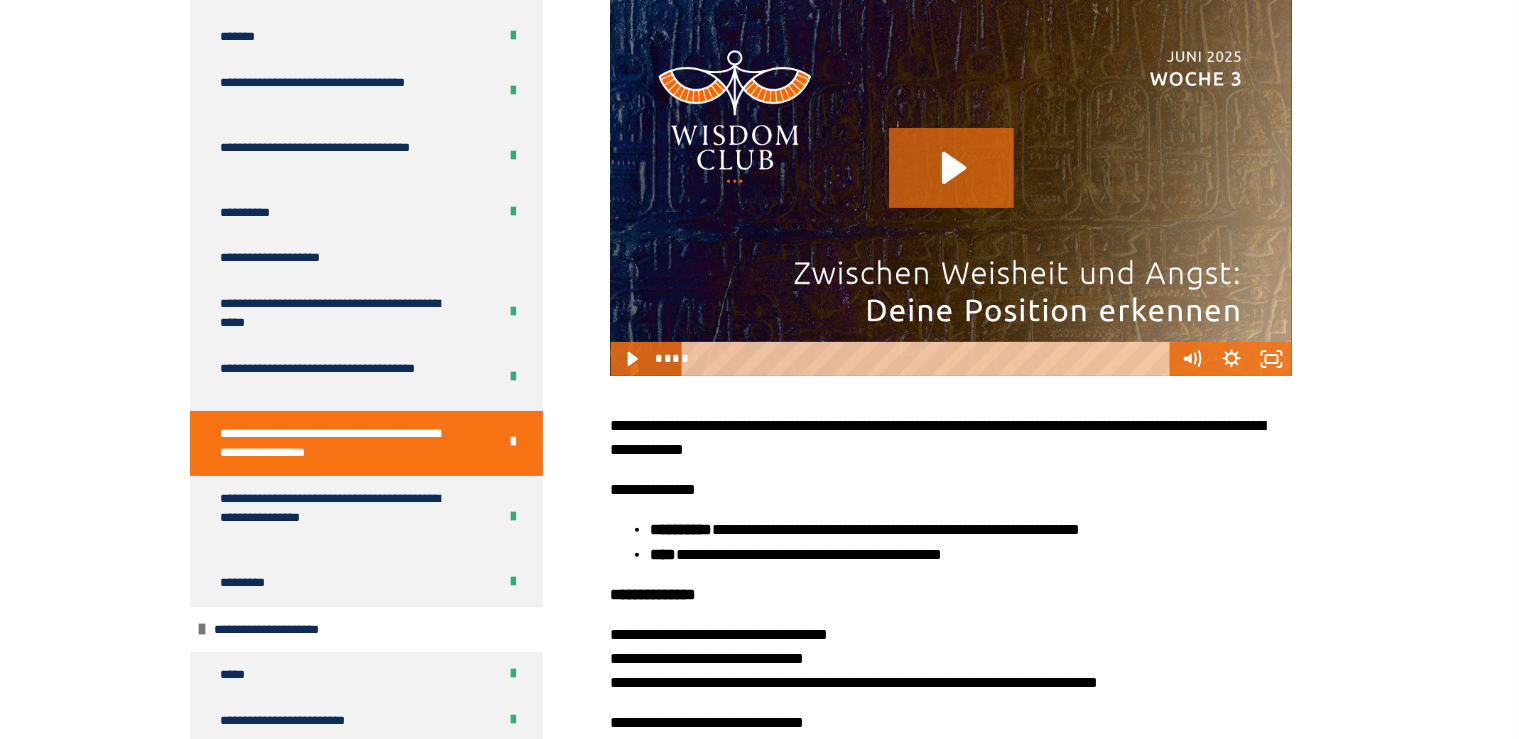 scroll, scrollTop: 586, scrollLeft: 0, axis: vertical 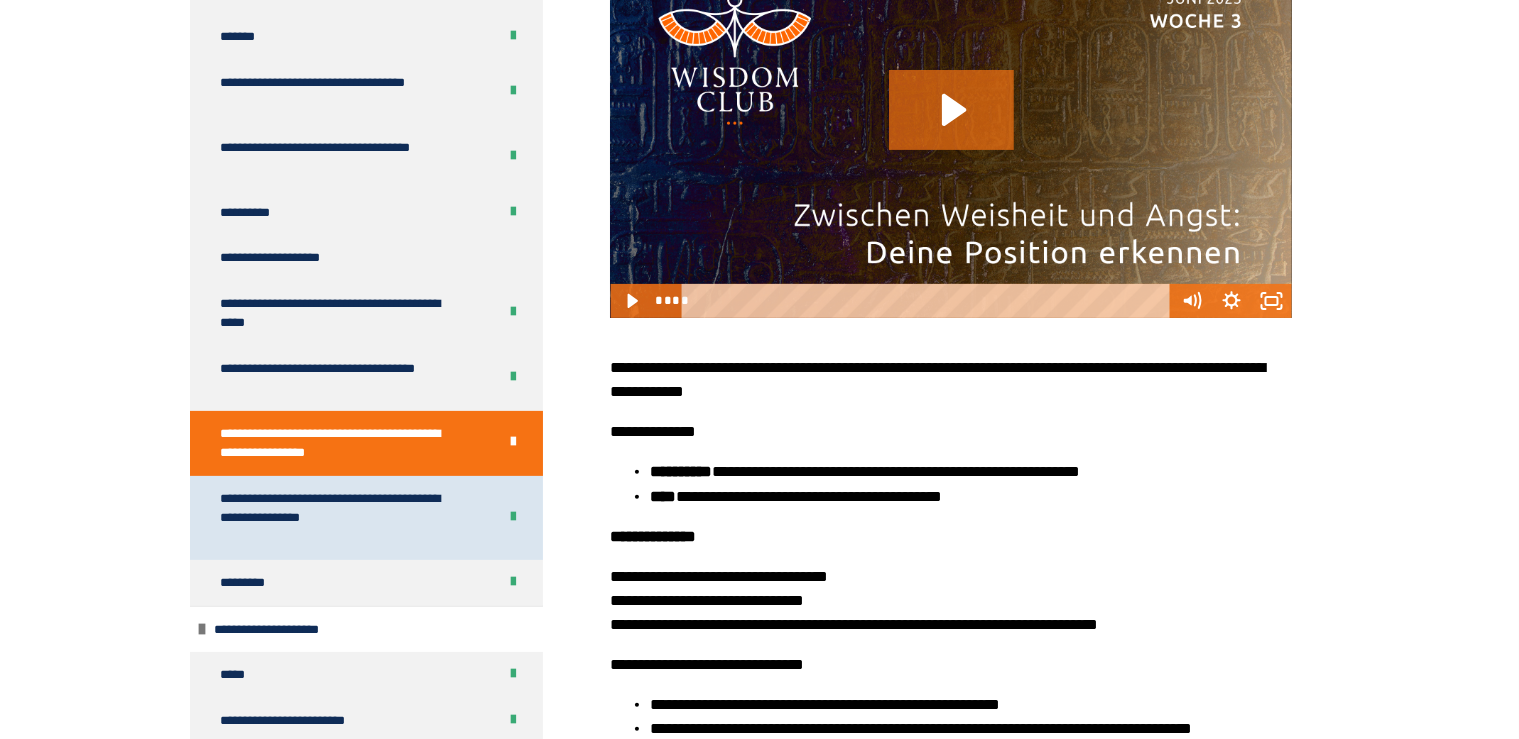 click on "**********" at bounding box center [342, 518] 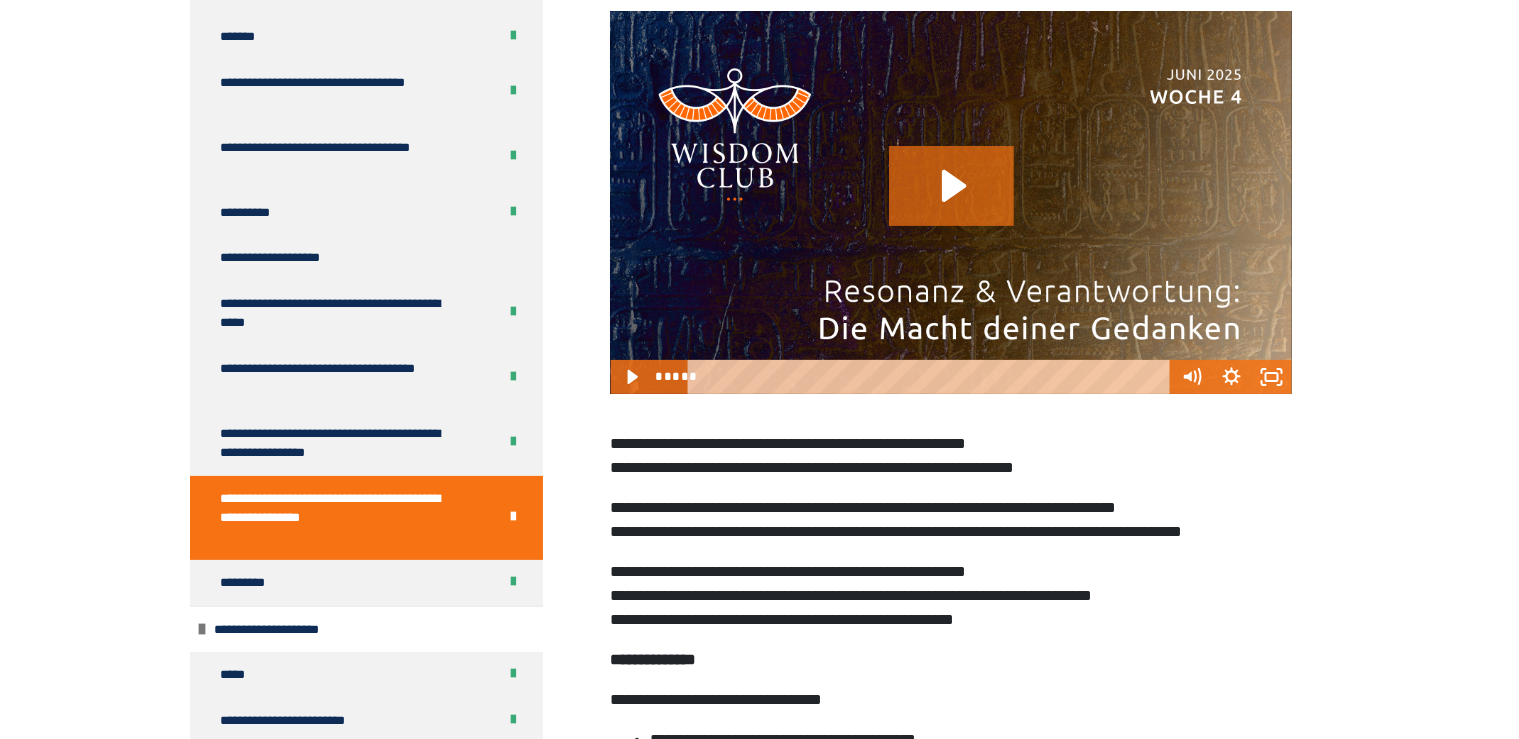 scroll, scrollTop: 594, scrollLeft: 0, axis: vertical 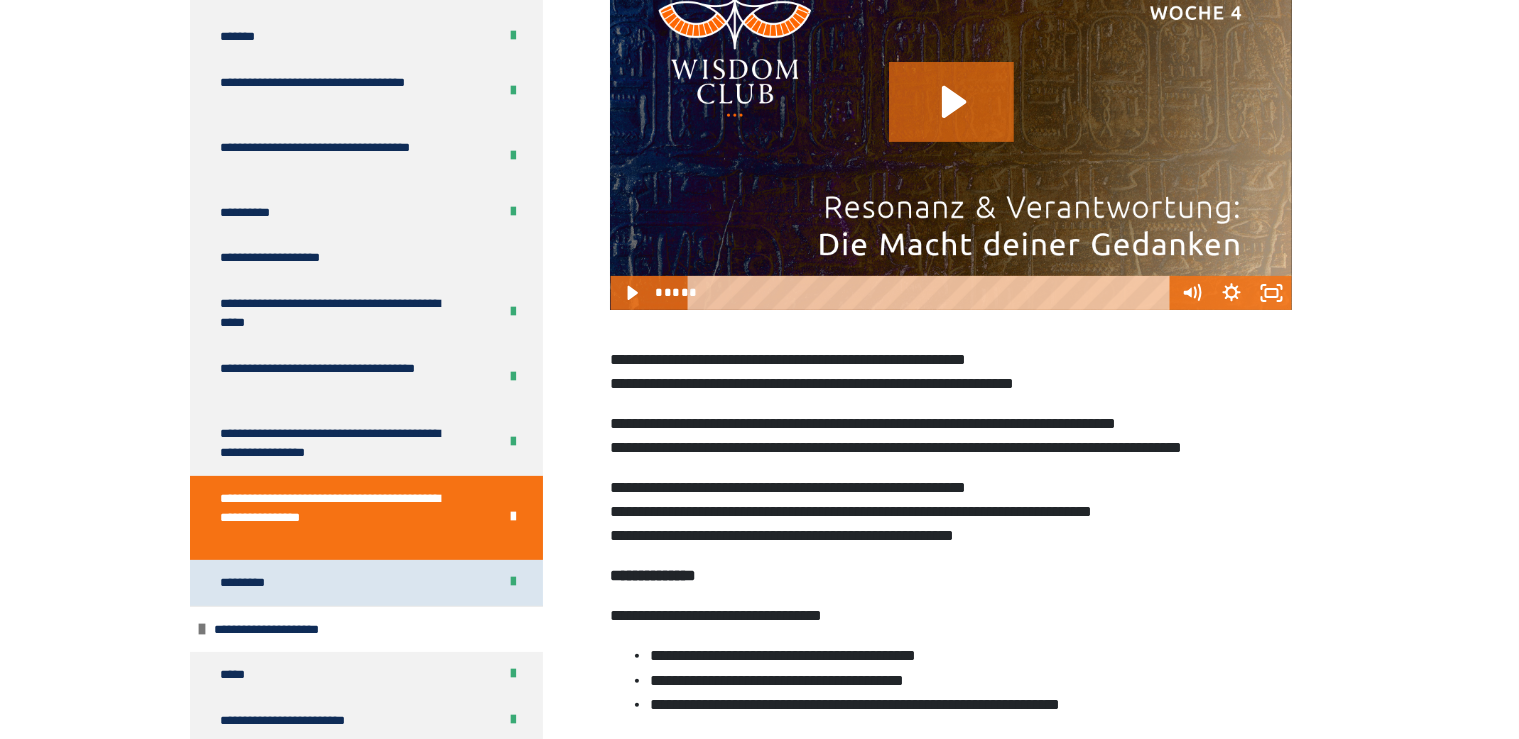 click on "*********" at bounding box center [252, 583] 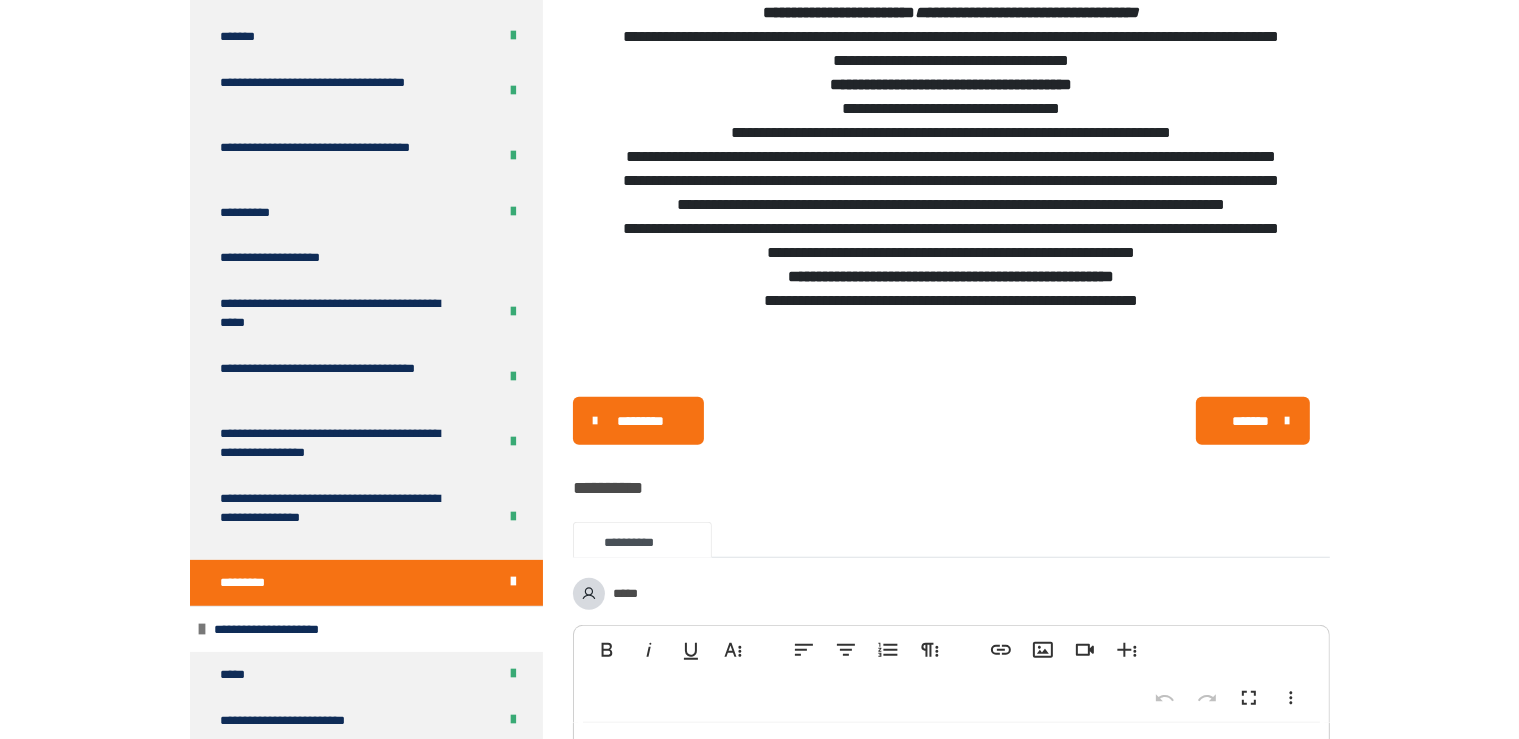 scroll, scrollTop: 1642, scrollLeft: 0, axis: vertical 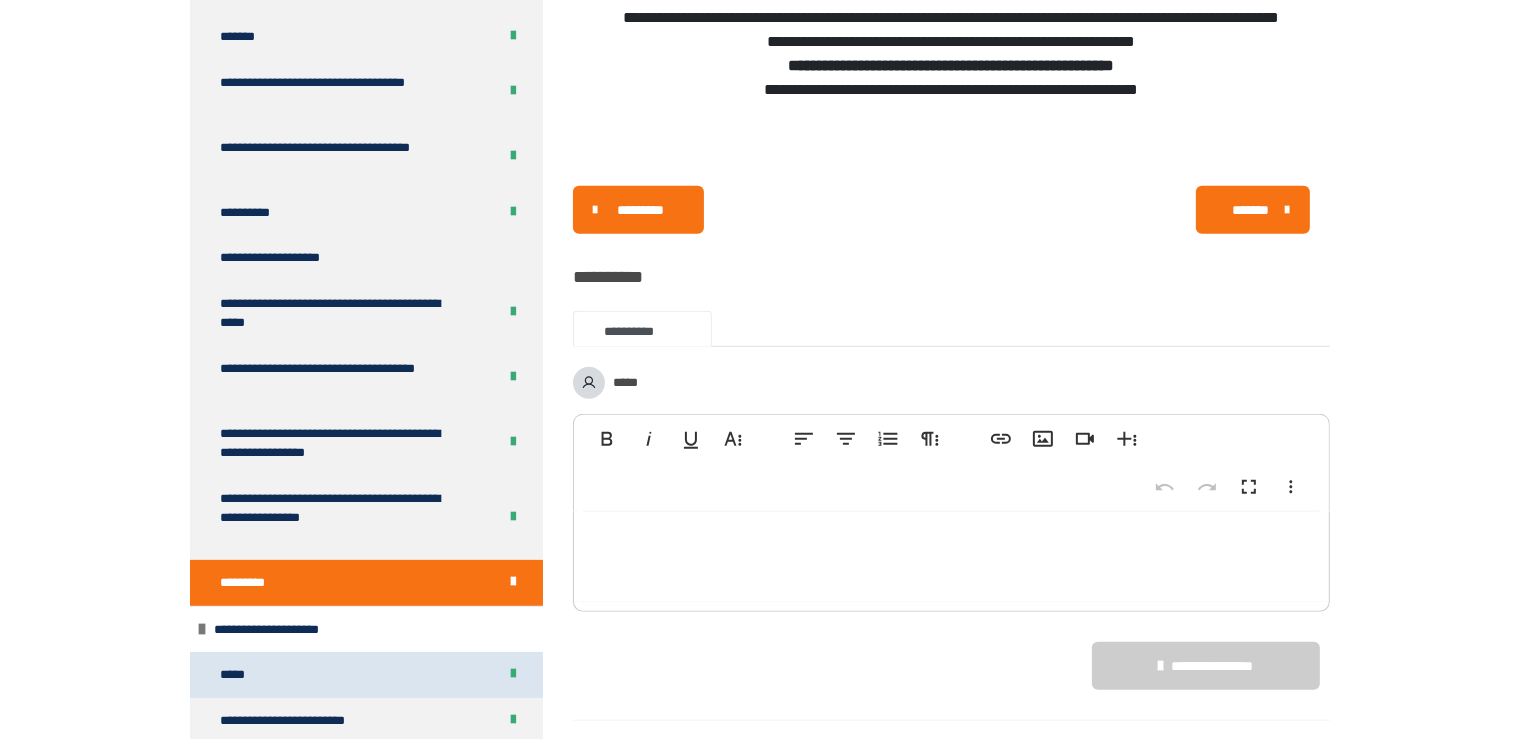 click on "*****" at bounding box center [235, 675] 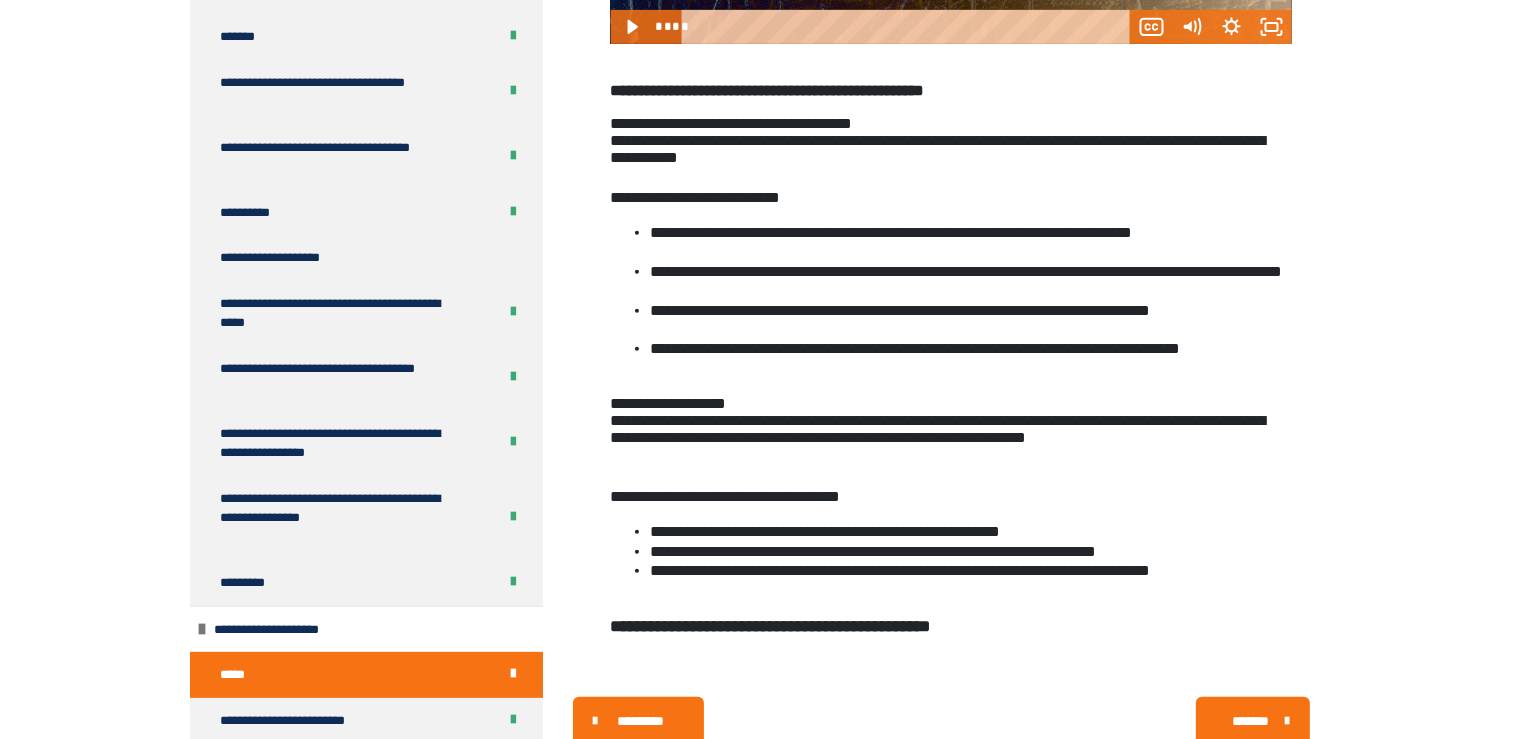 scroll, scrollTop: 953, scrollLeft: 0, axis: vertical 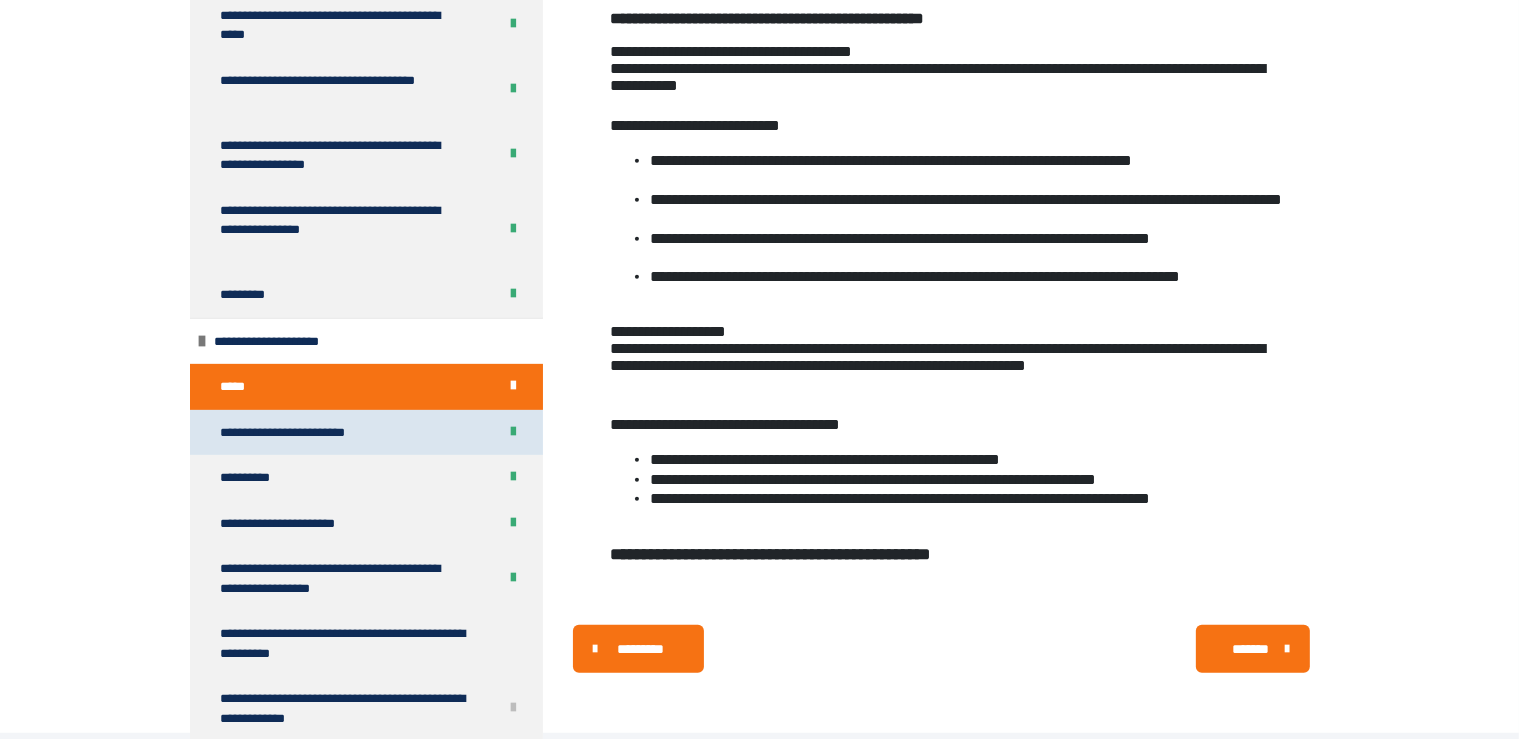 click on "**********" at bounding box center [311, 433] 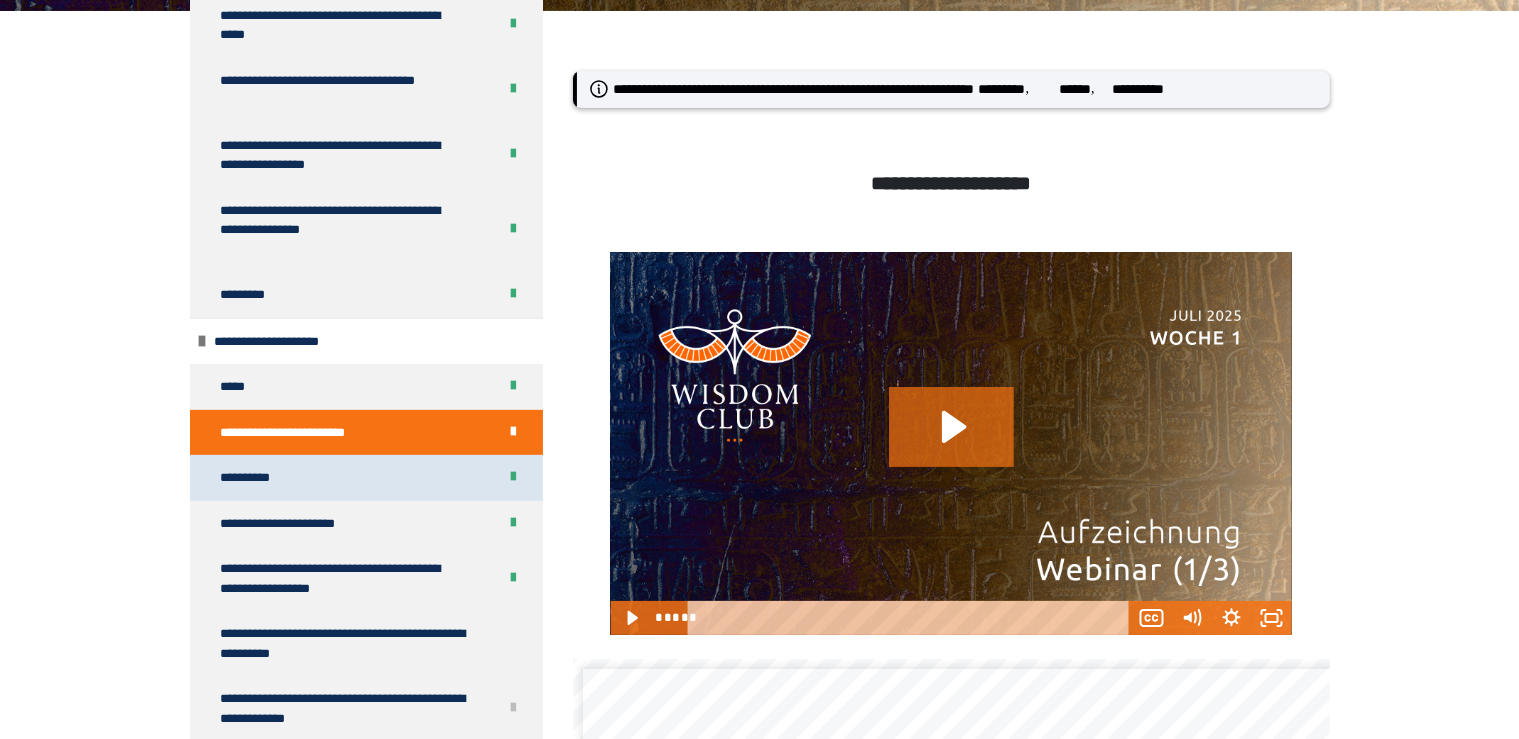 click on "**********" at bounding box center [366, 478] 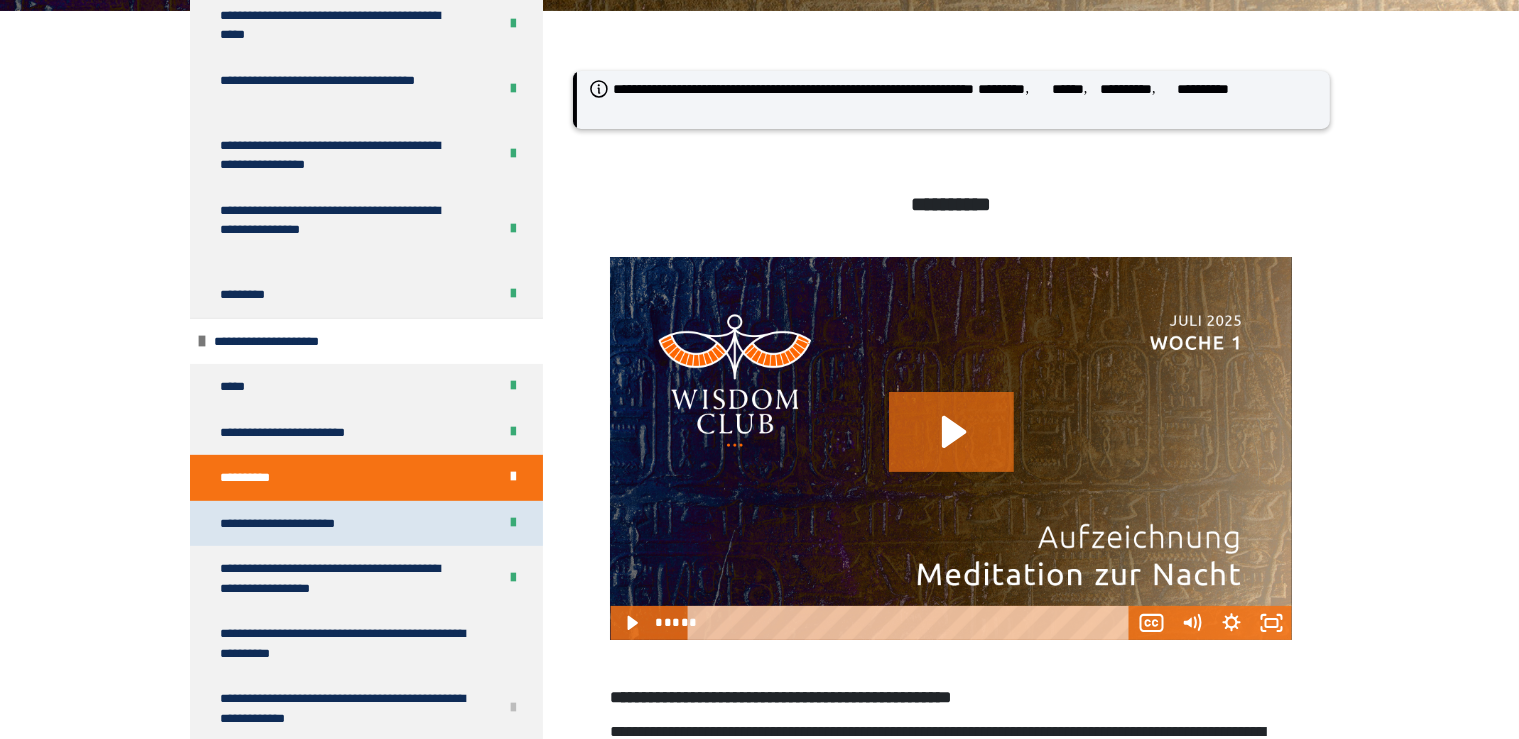 click on "**********" at bounding box center [301, 524] 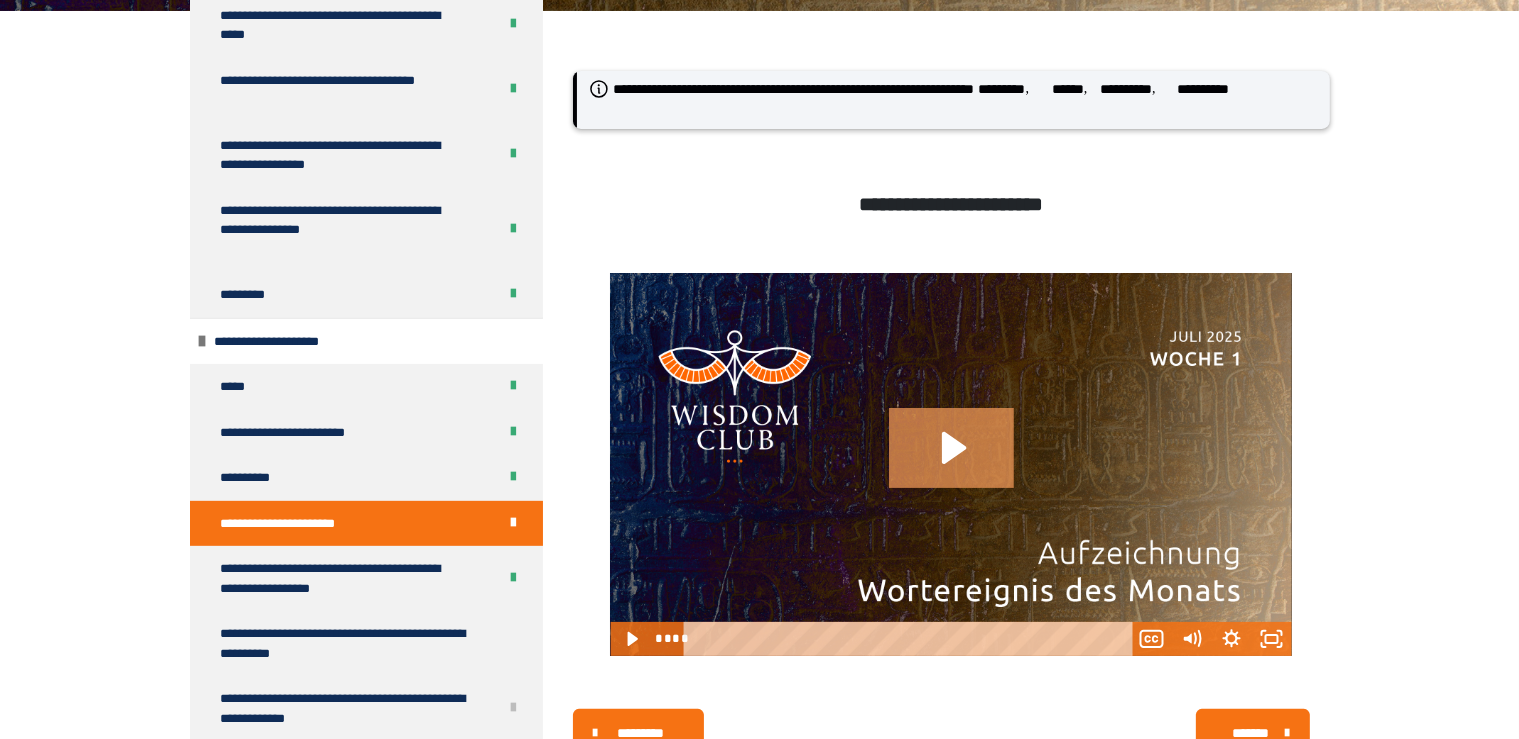 click 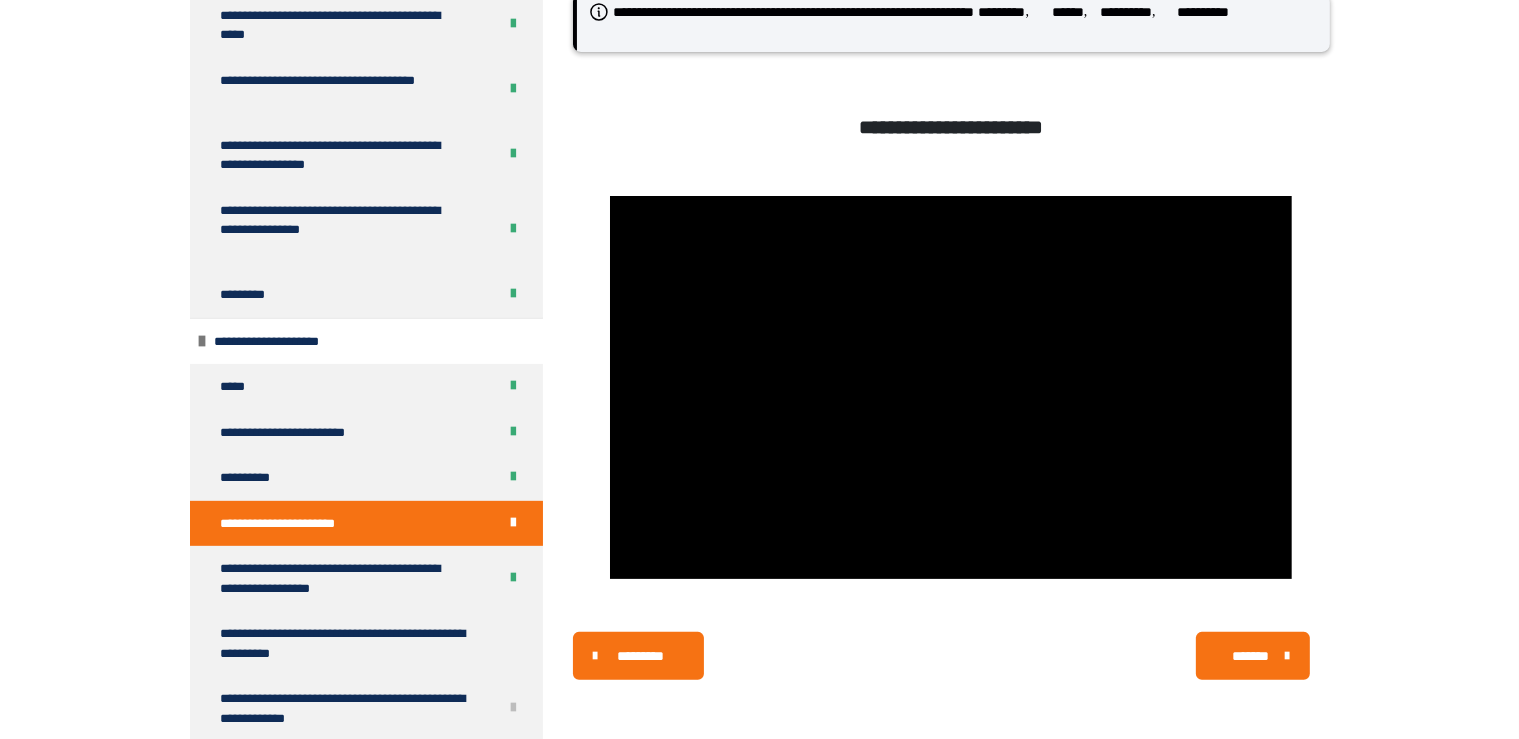 scroll, scrollTop: 347, scrollLeft: 0, axis: vertical 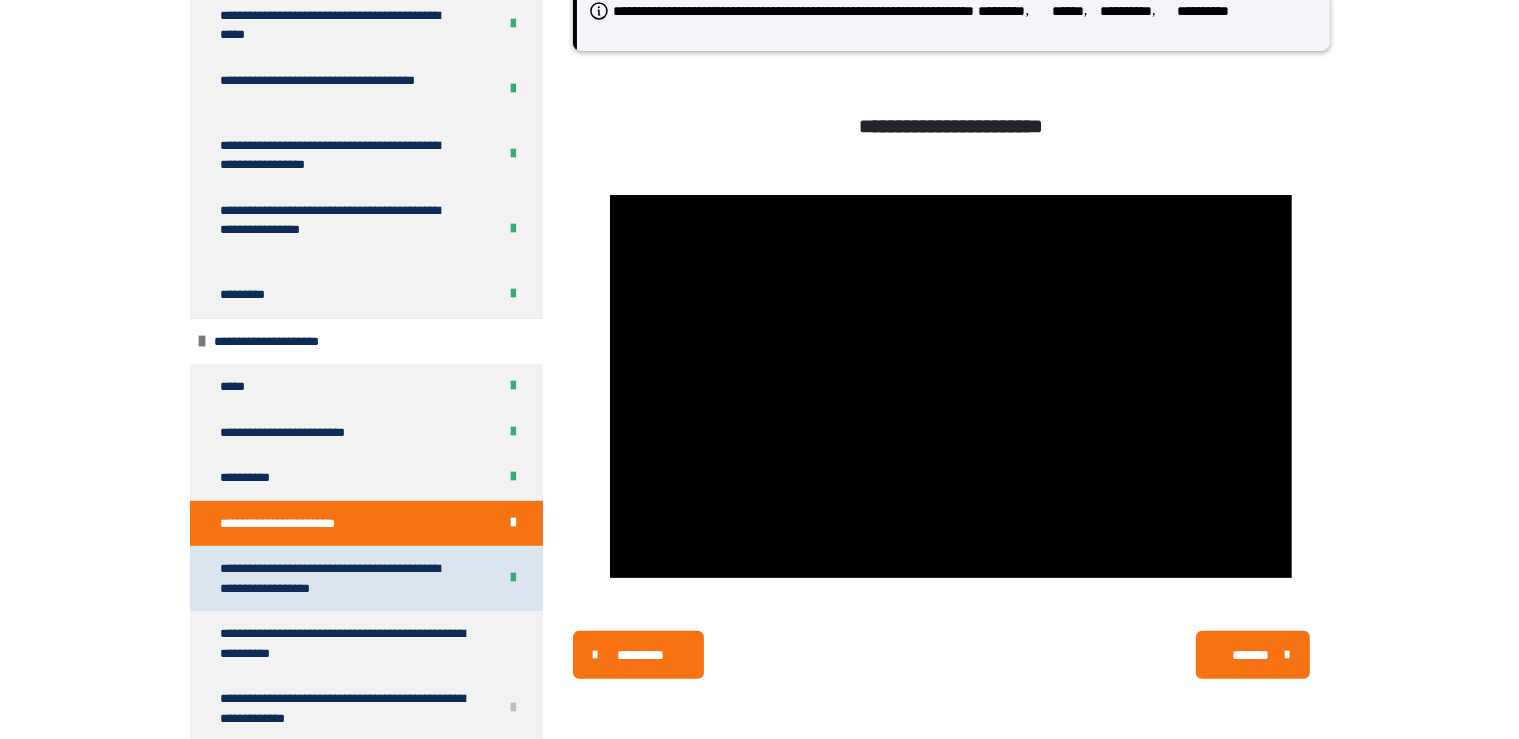 click on "**********" at bounding box center [342, 578] 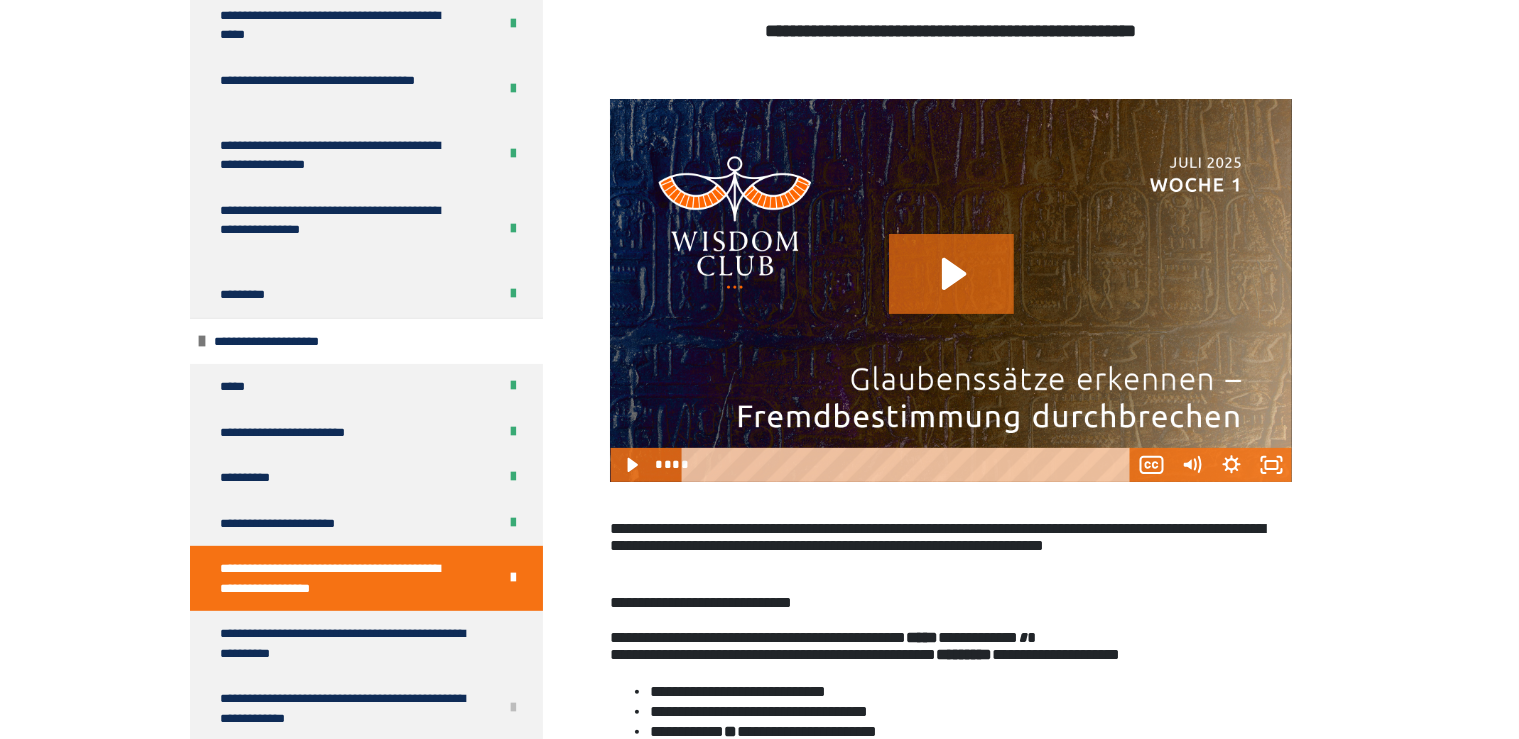 scroll, scrollTop: 586, scrollLeft: 0, axis: vertical 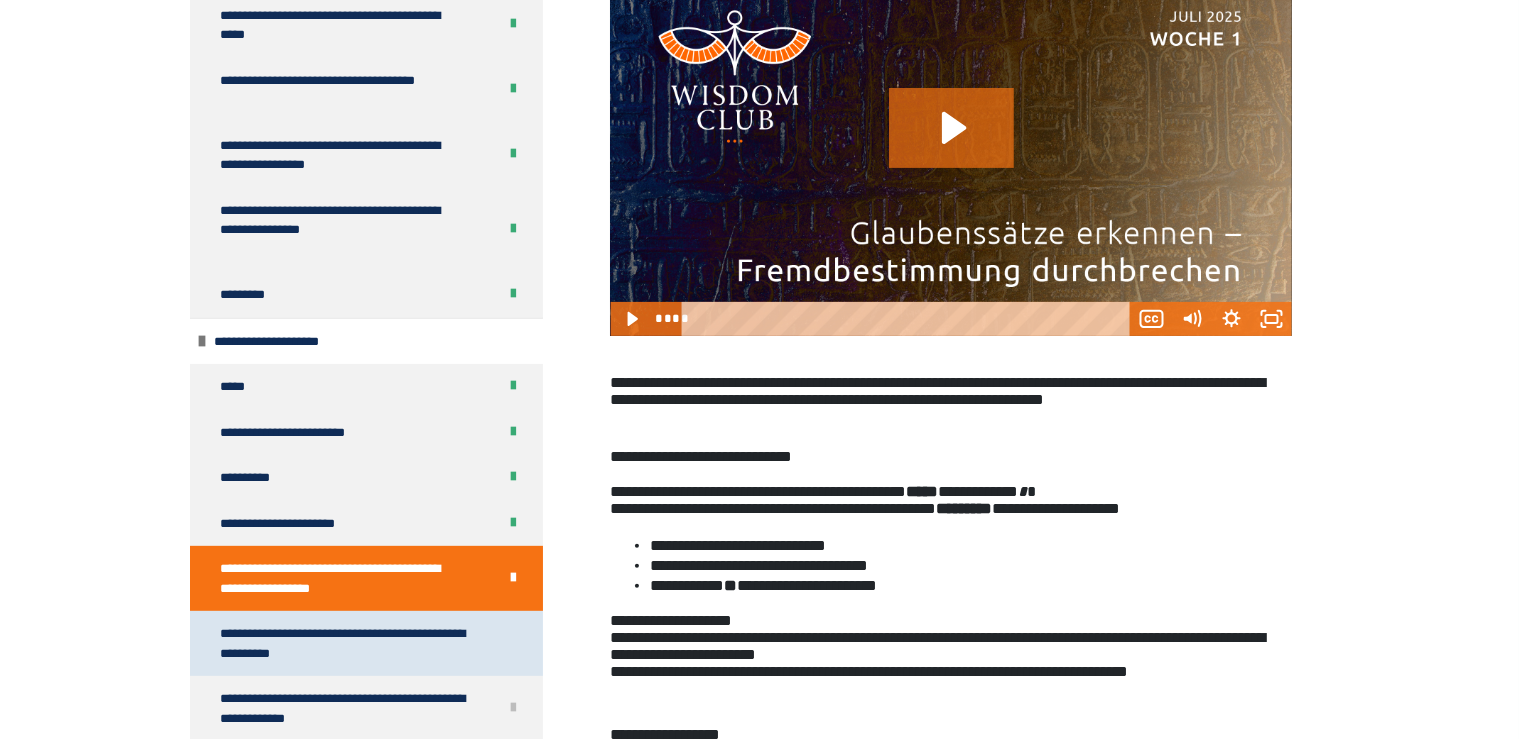 click on "**********" at bounding box center (350, 643) 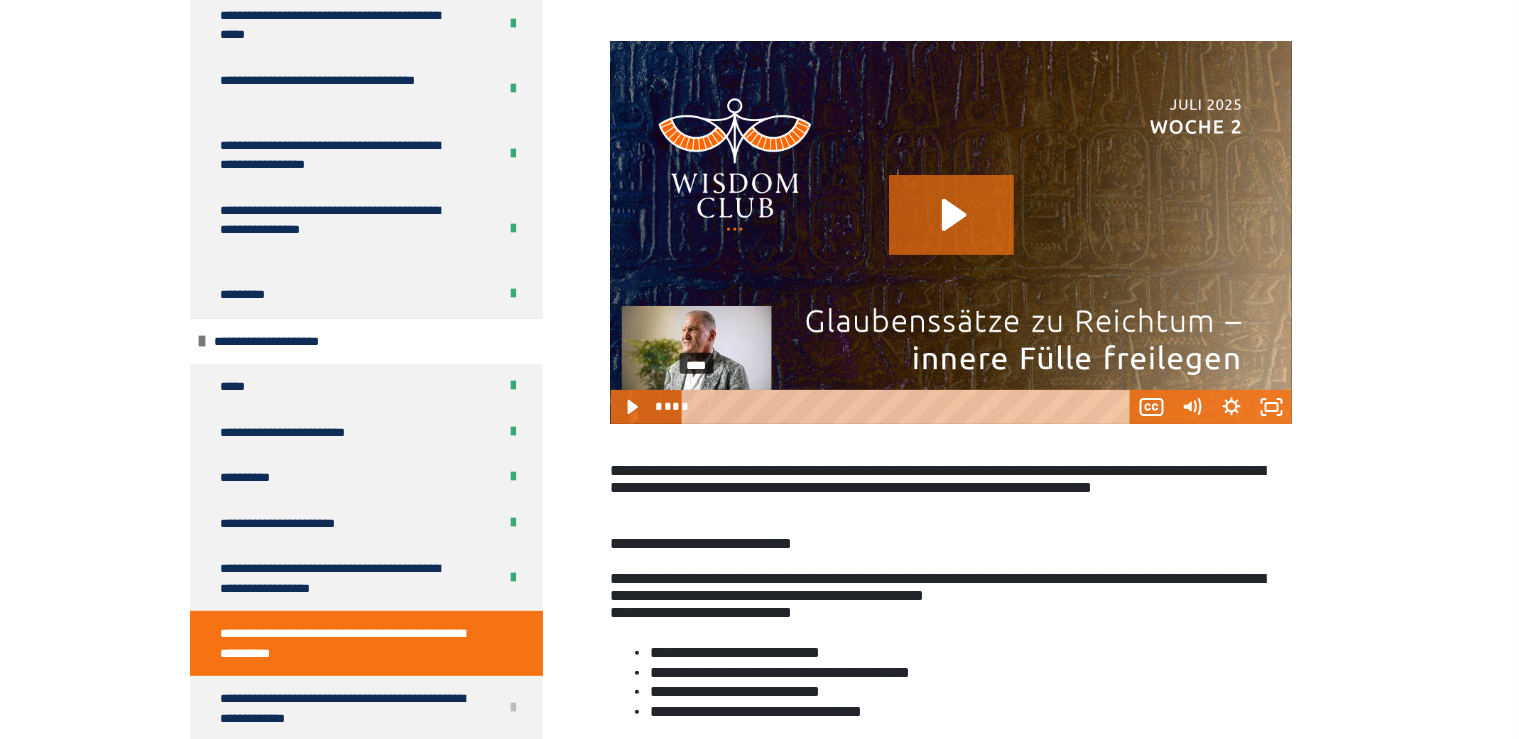 scroll, scrollTop: 480, scrollLeft: 0, axis: vertical 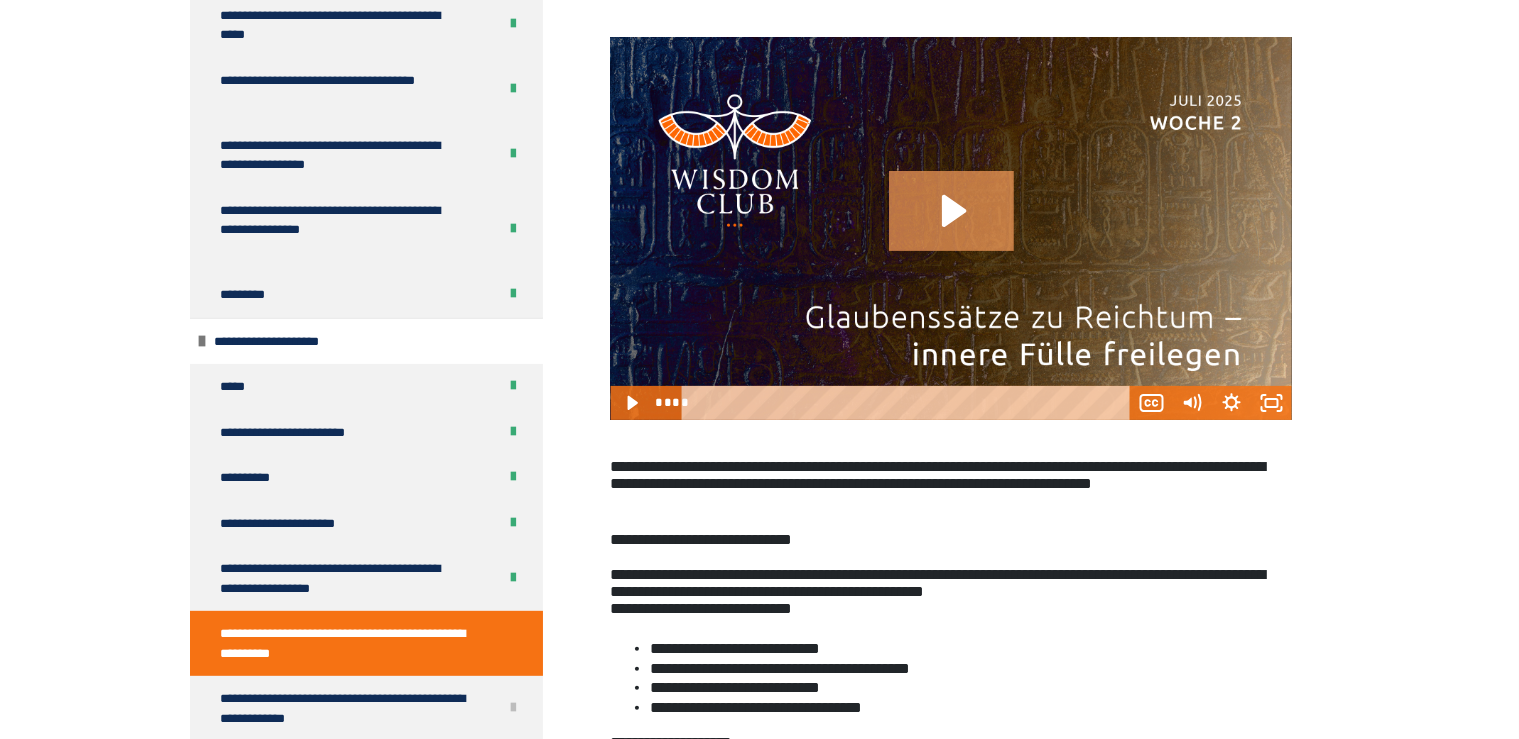 click 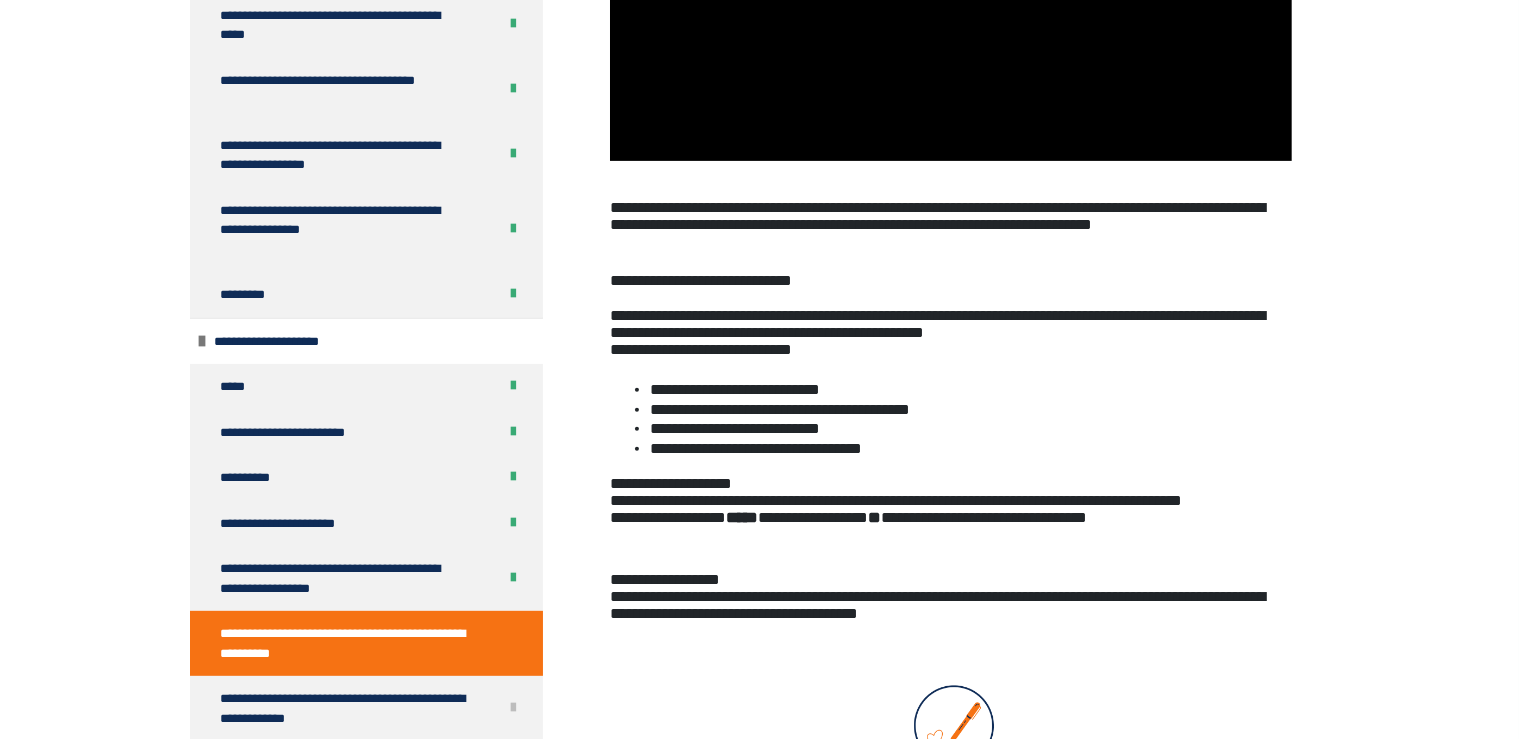 scroll, scrollTop: 692, scrollLeft: 0, axis: vertical 